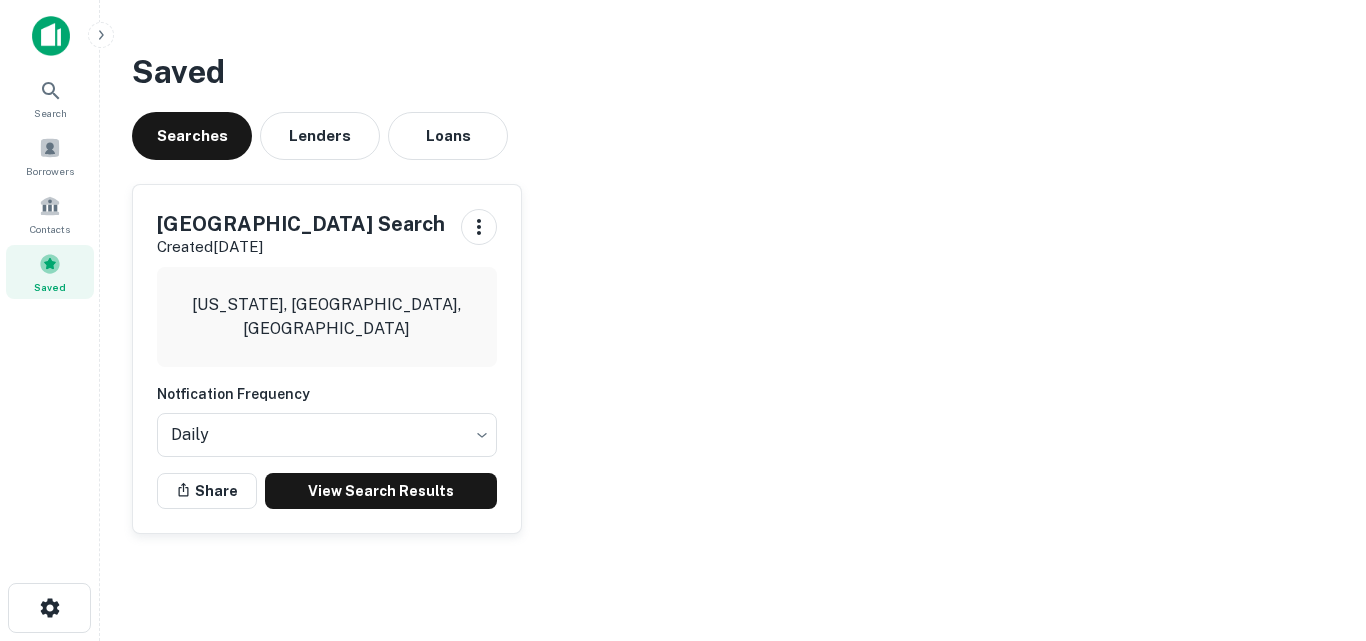 scroll, scrollTop: 0, scrollLeft: 0, axis: both 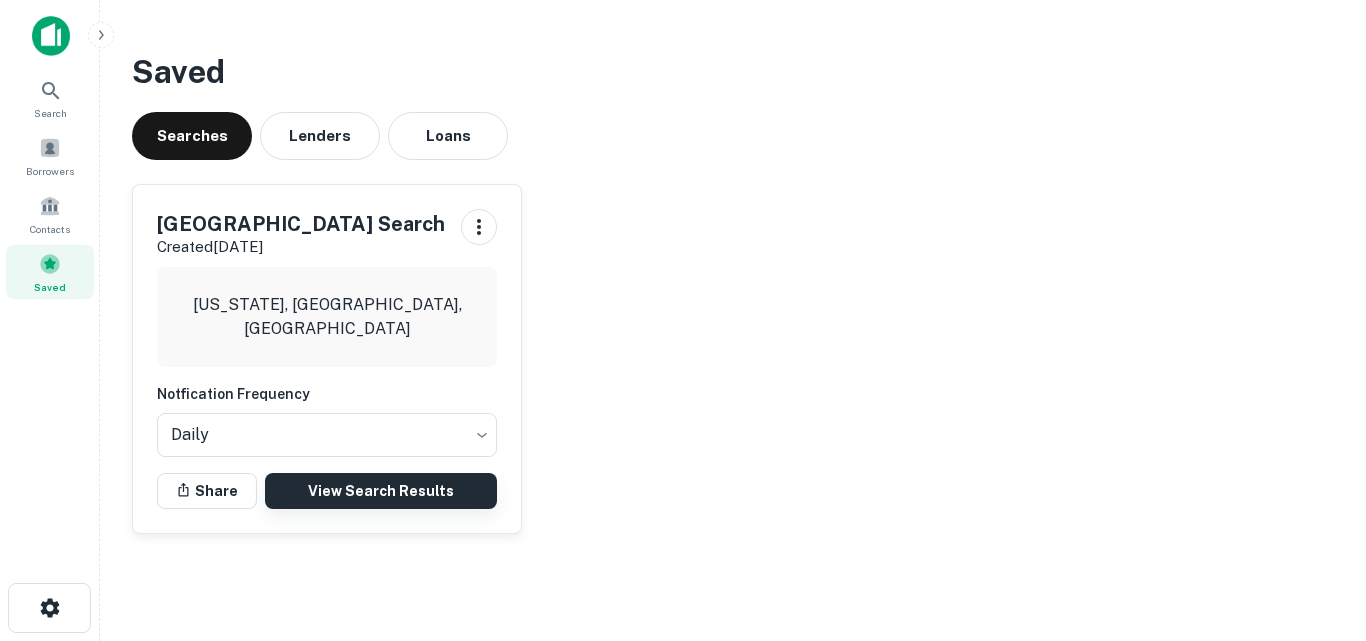 click on "View Search Results" at bounding box center (381, 491) 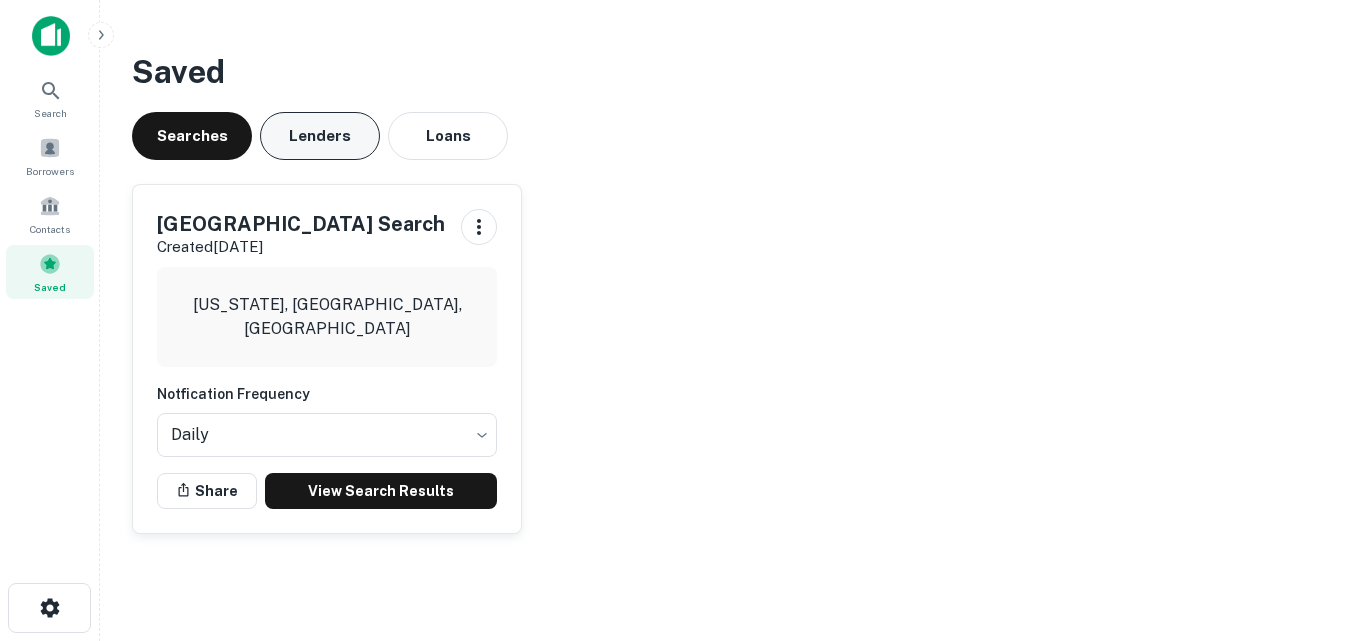 scroll, scrollTop: 0, scrollLeft: 0, axis: both 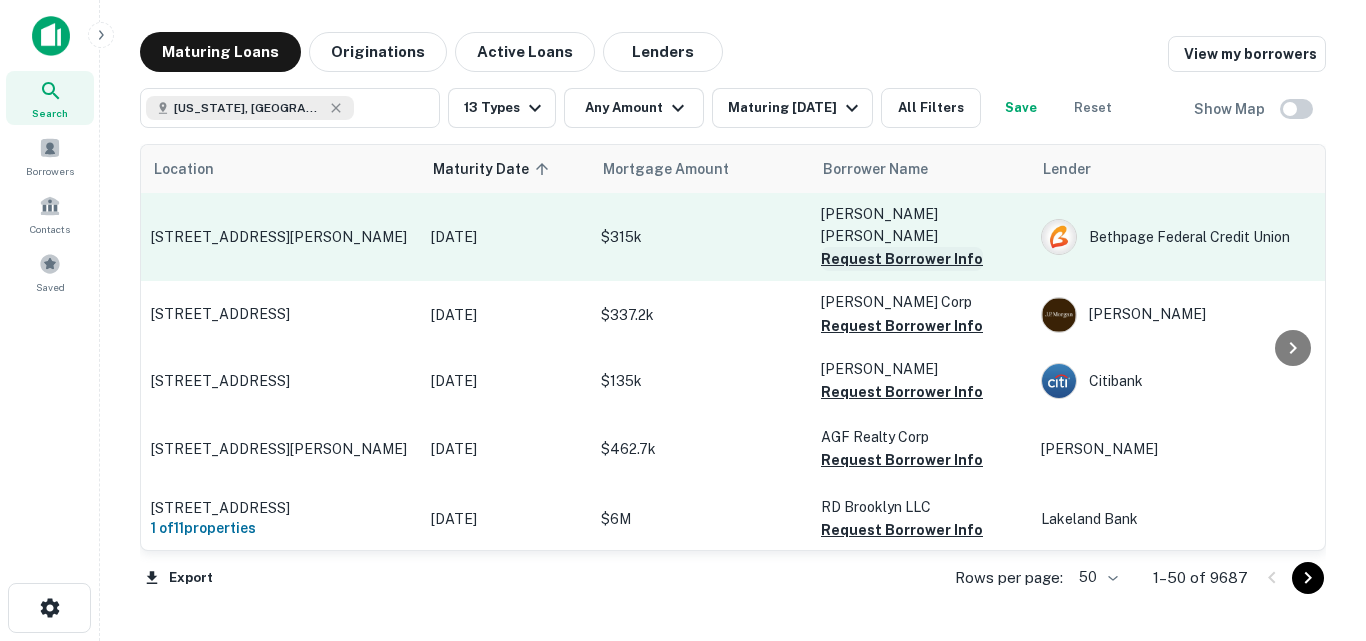 click on "Request Borrower Info" at bounding box center (902, 259) 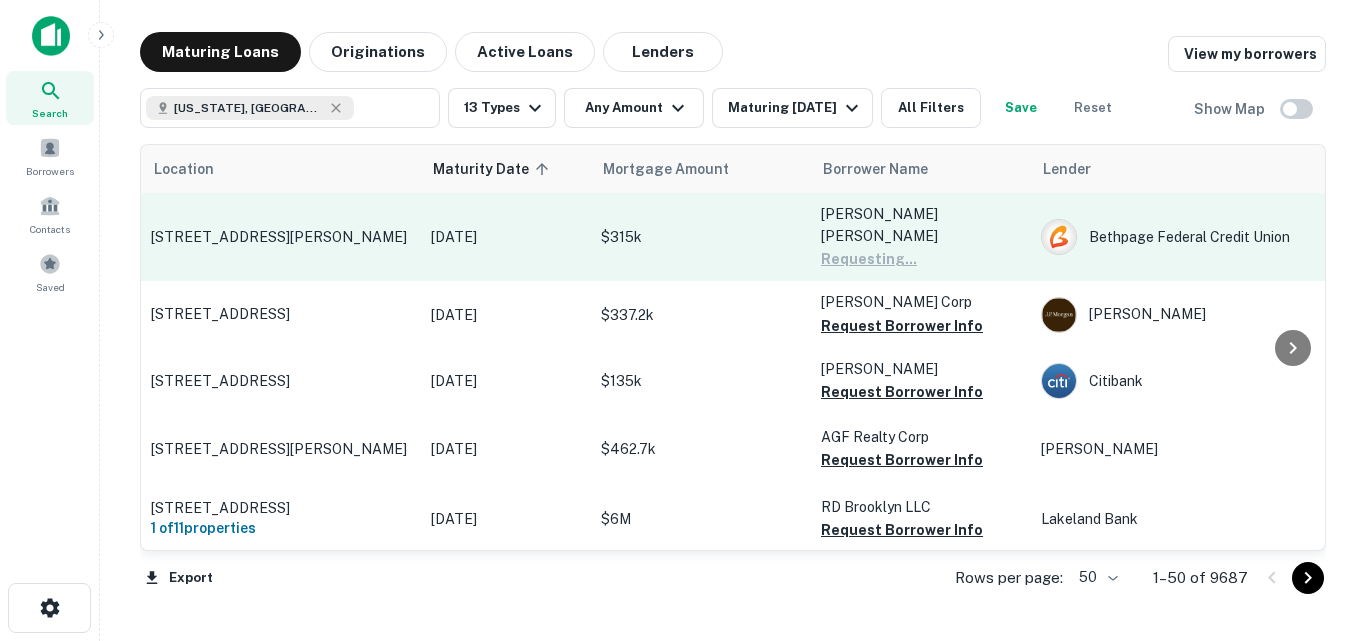 scroll, scrollTop: 0, scrollLeft: 0, axis: both 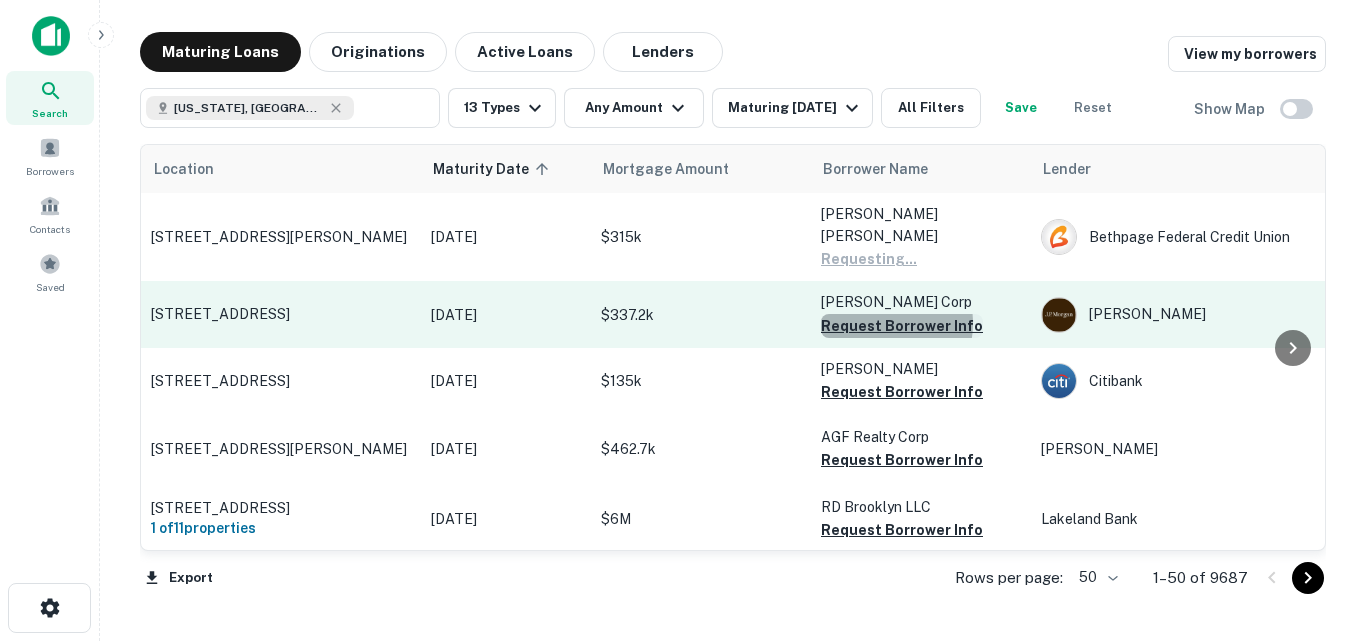 click on "Request Borrower Info" at bounding box center (902, 326) 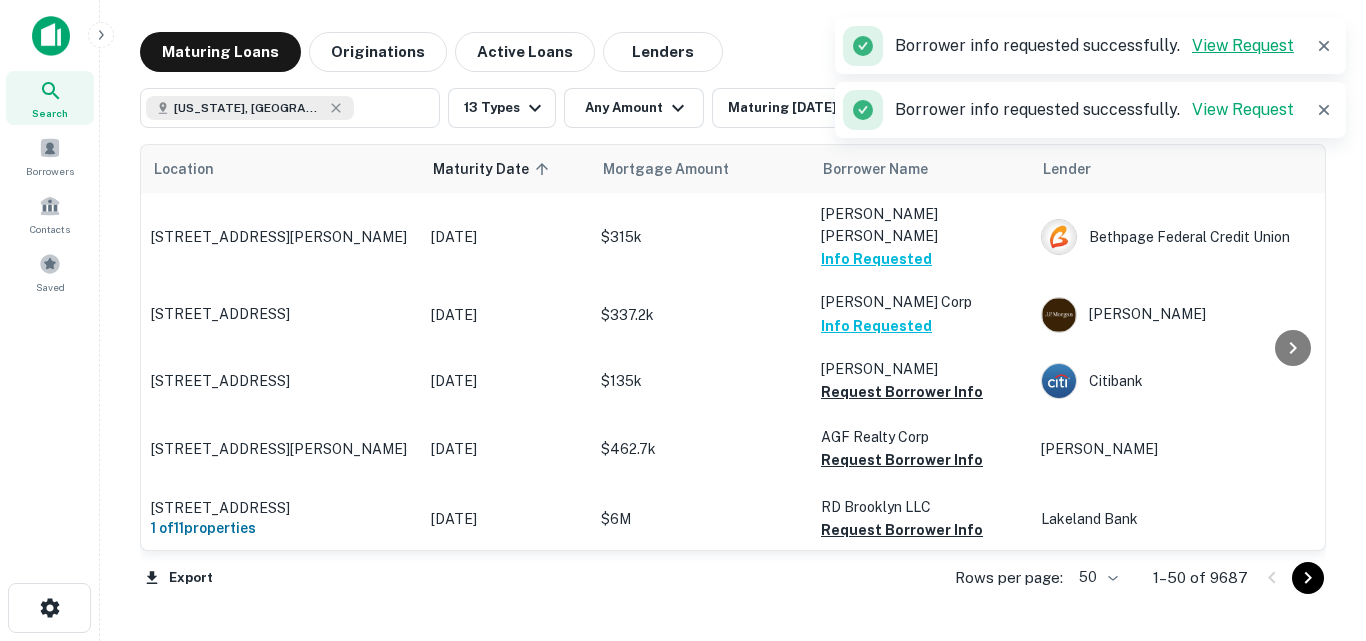 click on "View Request" at bounding box center (1243, 45) 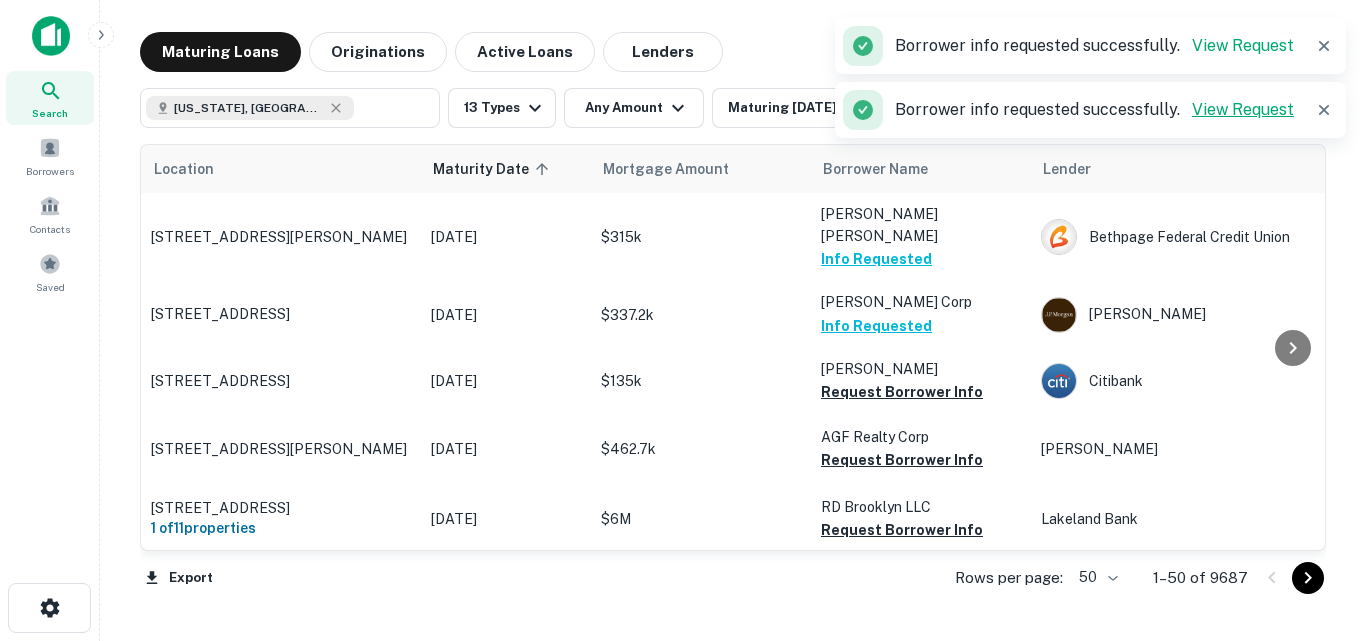 click on "View Request" at bounding box center (1243, 109) 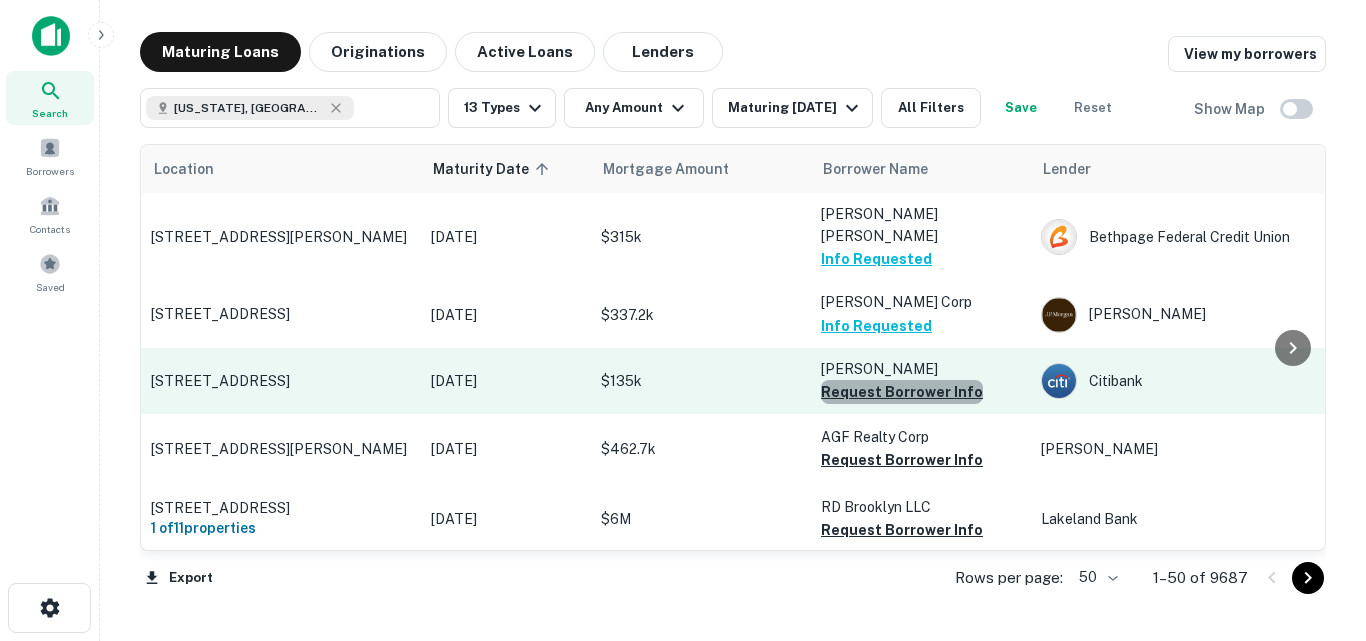 click on "Request Borrower Info" at bounding box center (902, 392) 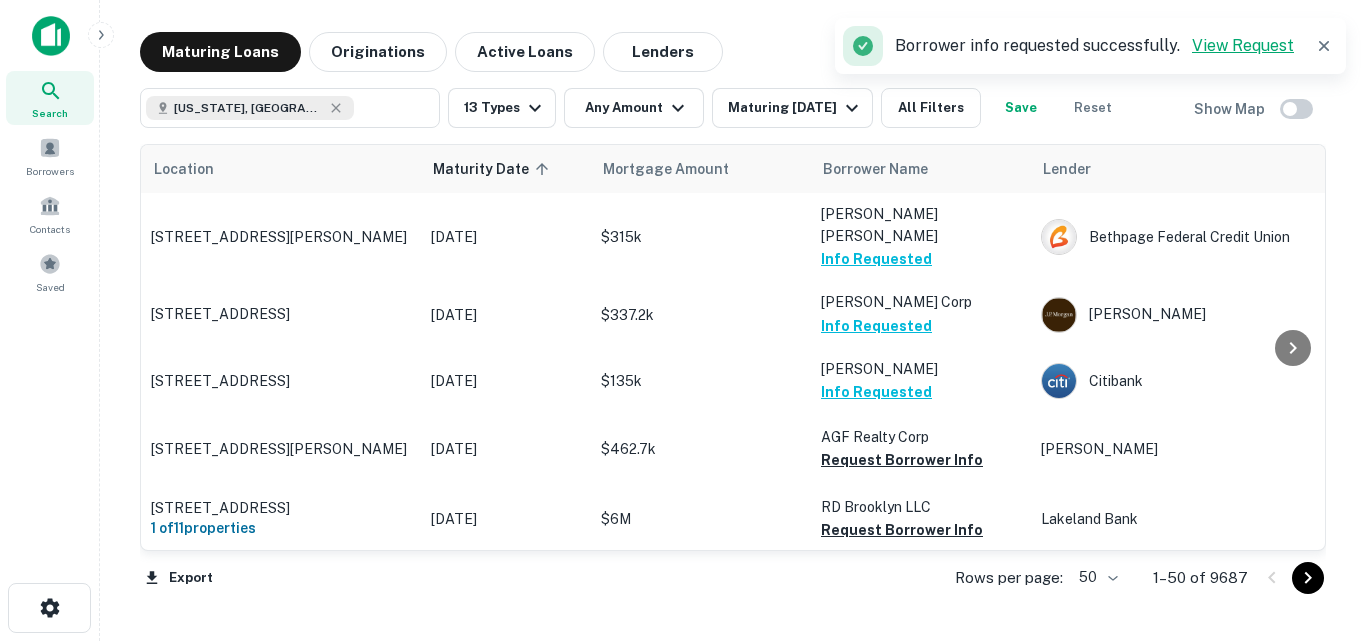 click on "View Request" at bounding box center (1243, 45) 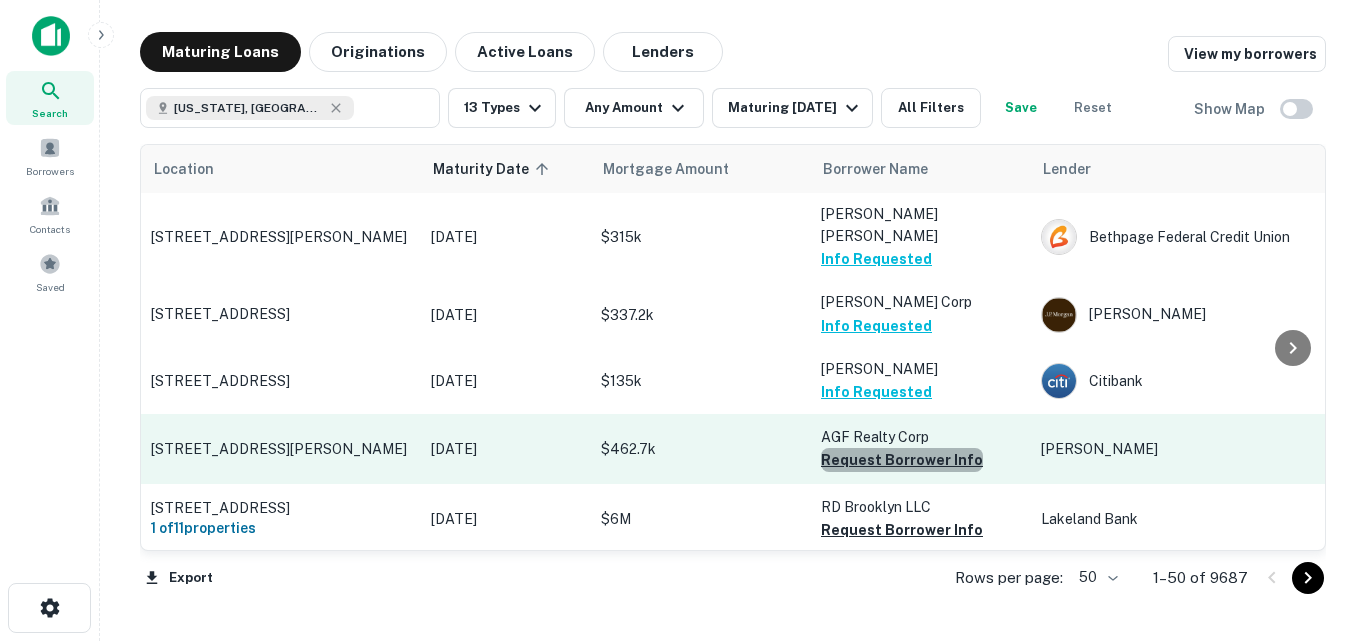 type 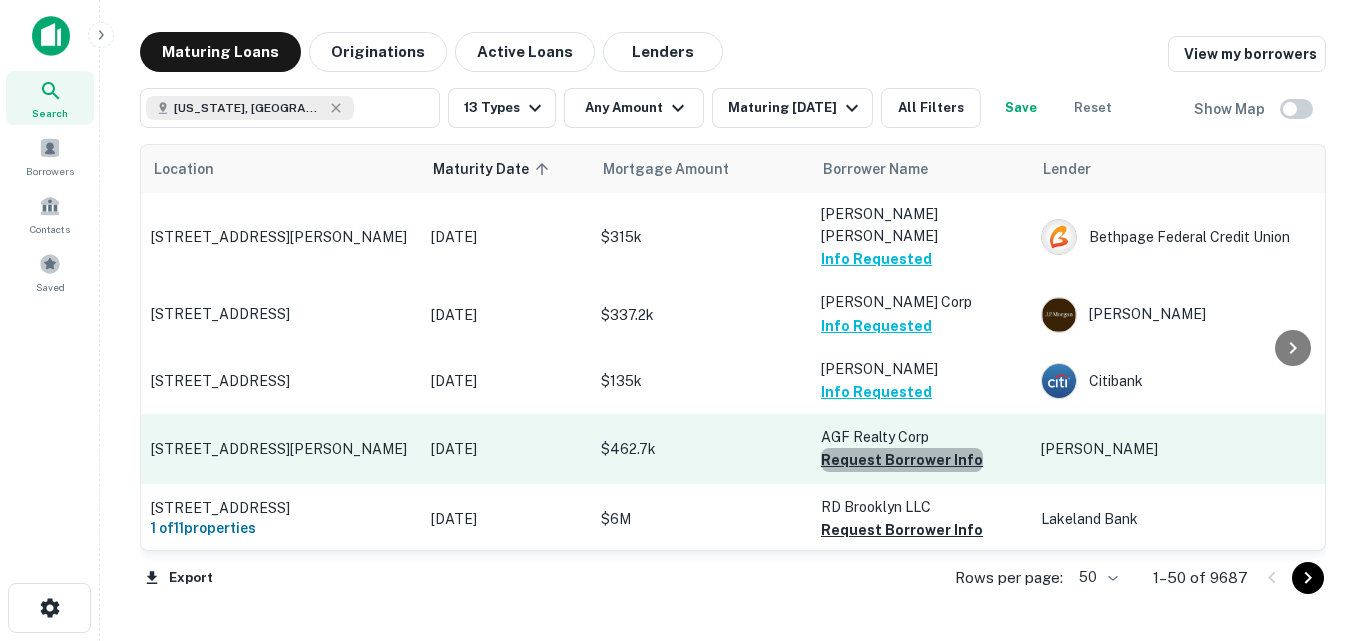 click on "AGF Realty Corp Request Borrower Info" at bounding box center [921, 449] 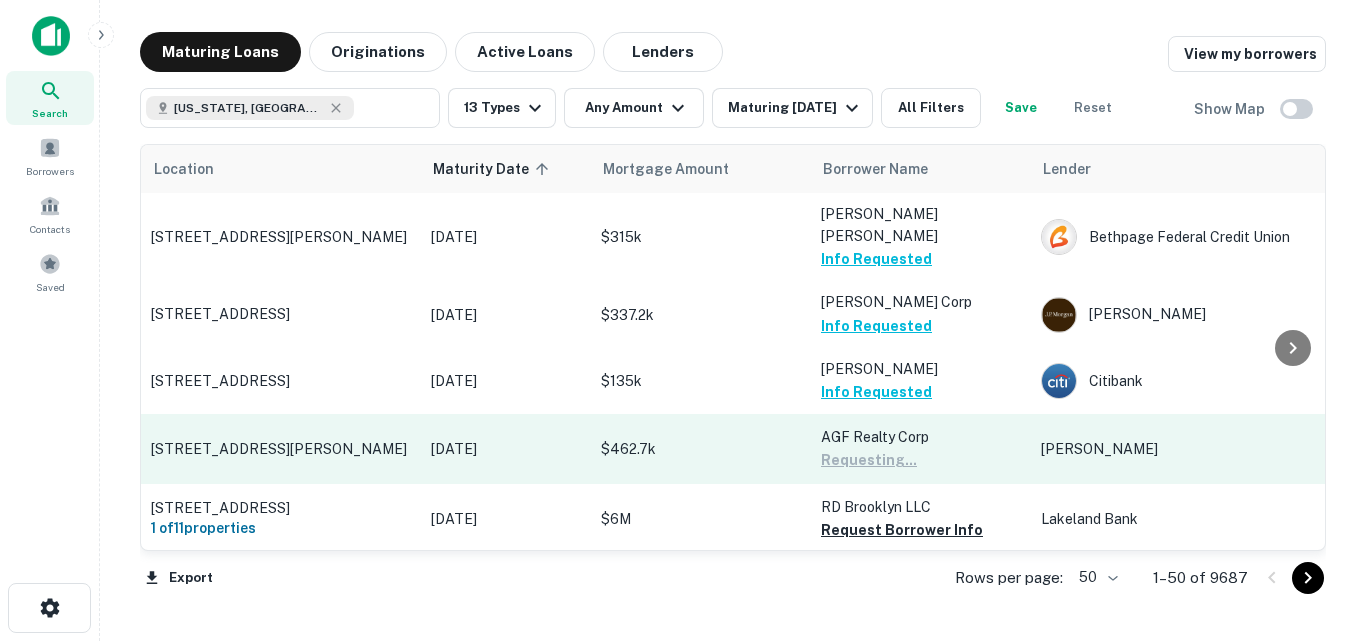 click on "Request Borrower Info" at bounding box center (902, 530) 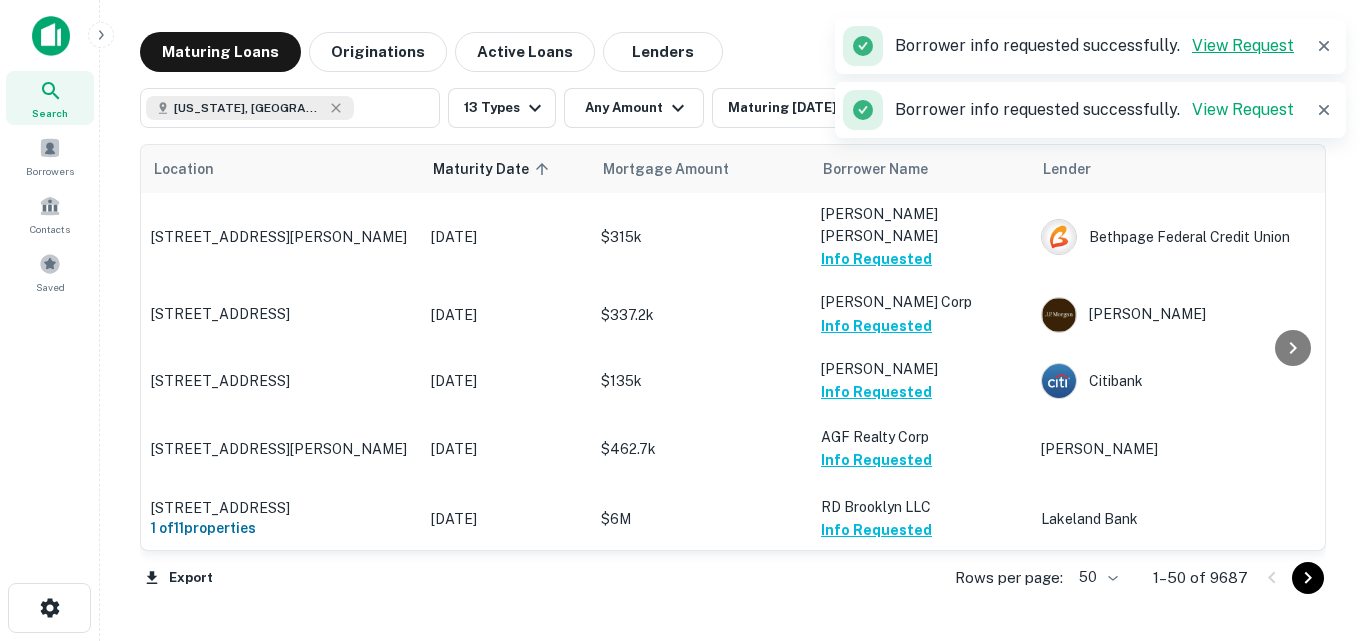 click on "View Request" at bounding box center [1243, 45] 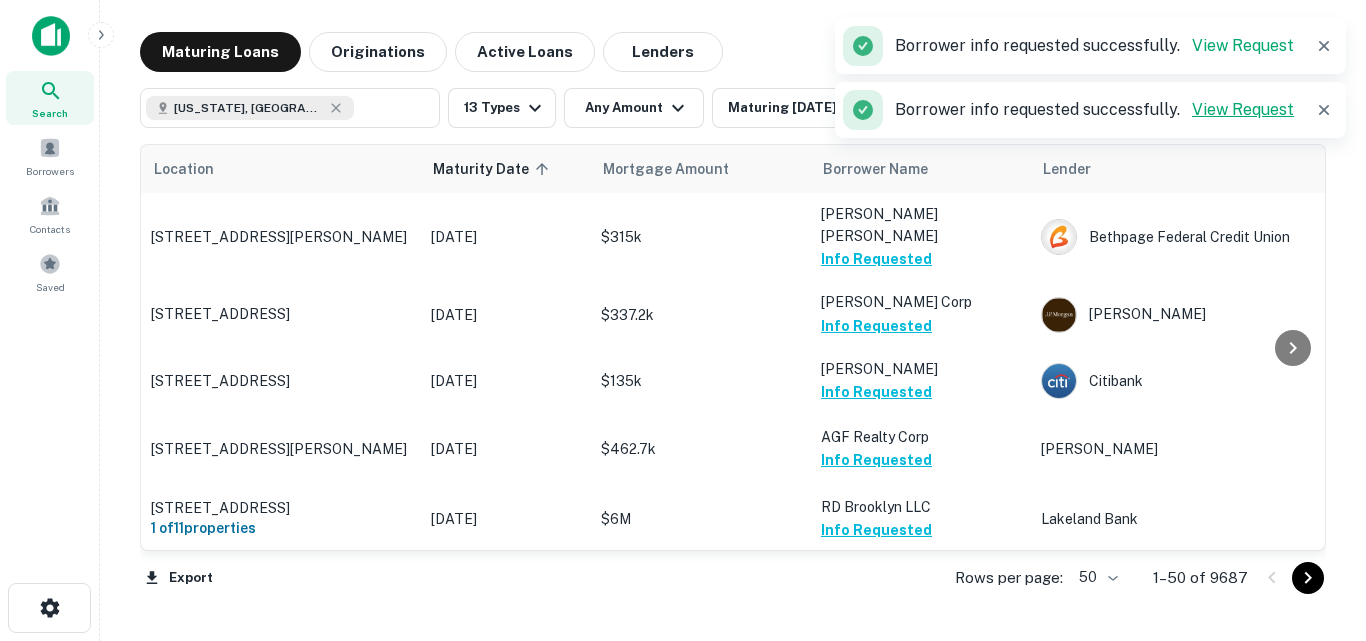 click on "View Request" at bounding box center [1243, 109] 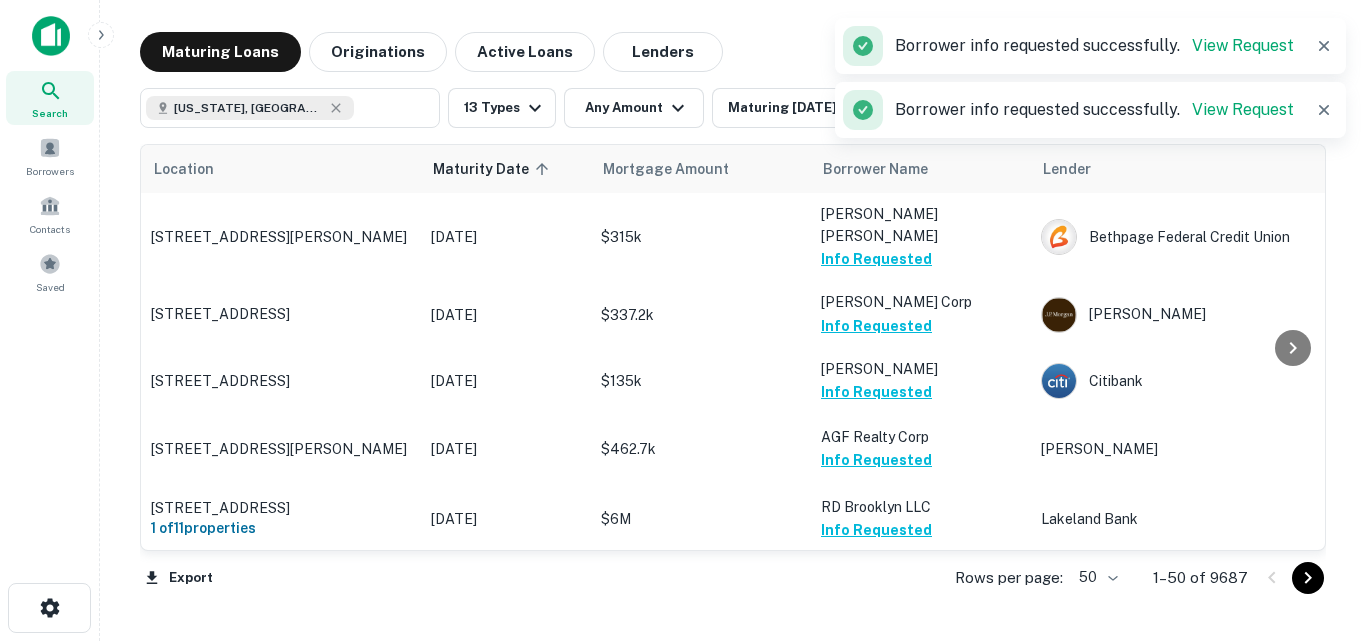 click 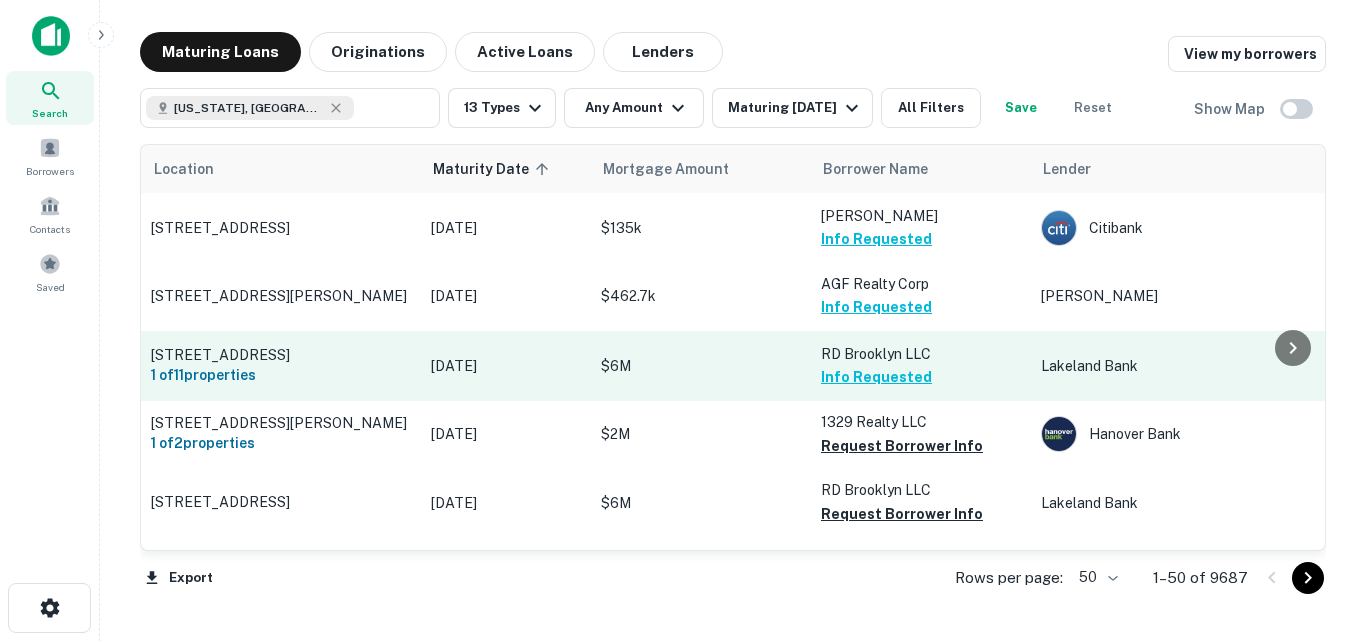 scroll, scrollTop: 200, scrollLeft: 0, axis: vertical 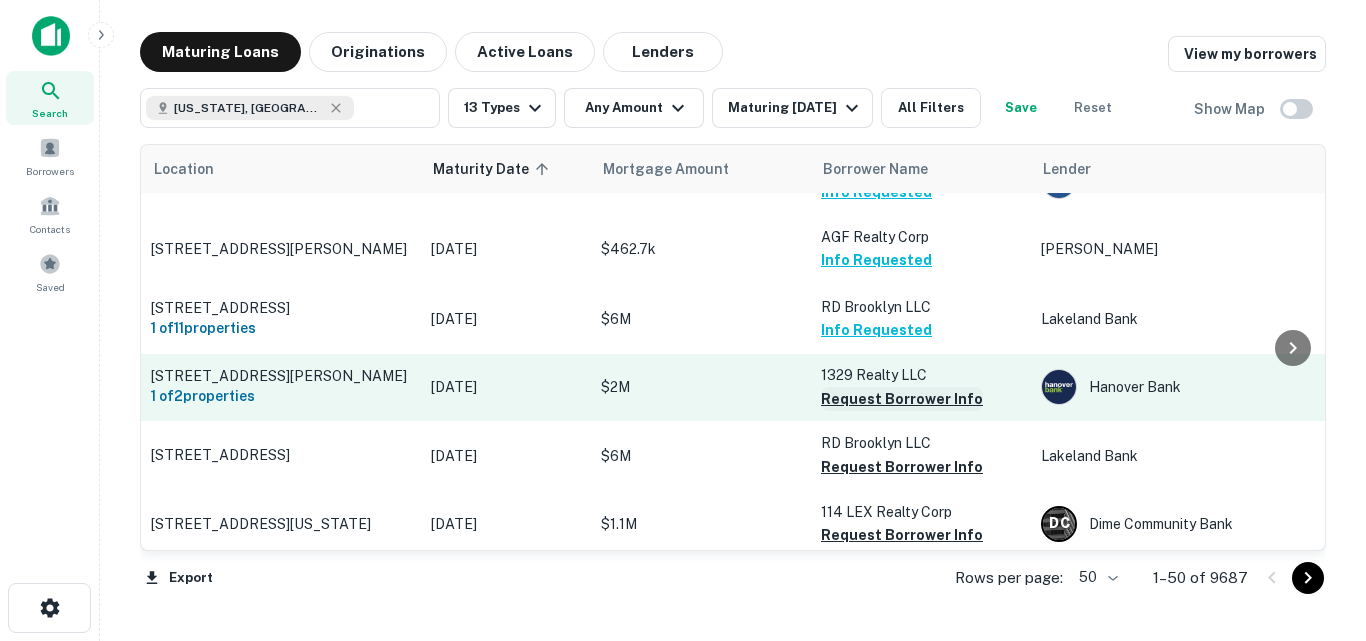 click on "Request Borrower Info" at bounding box center [902, 399] 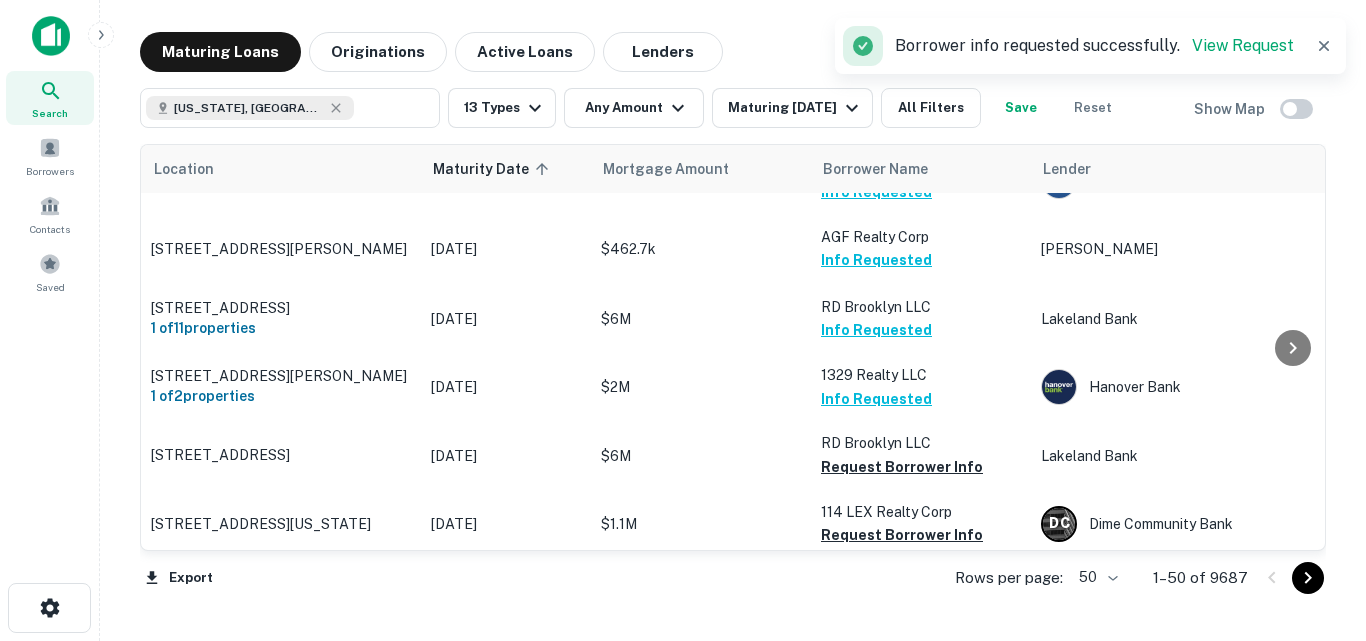 click on "View Request" at bounding box center [1243, 45] 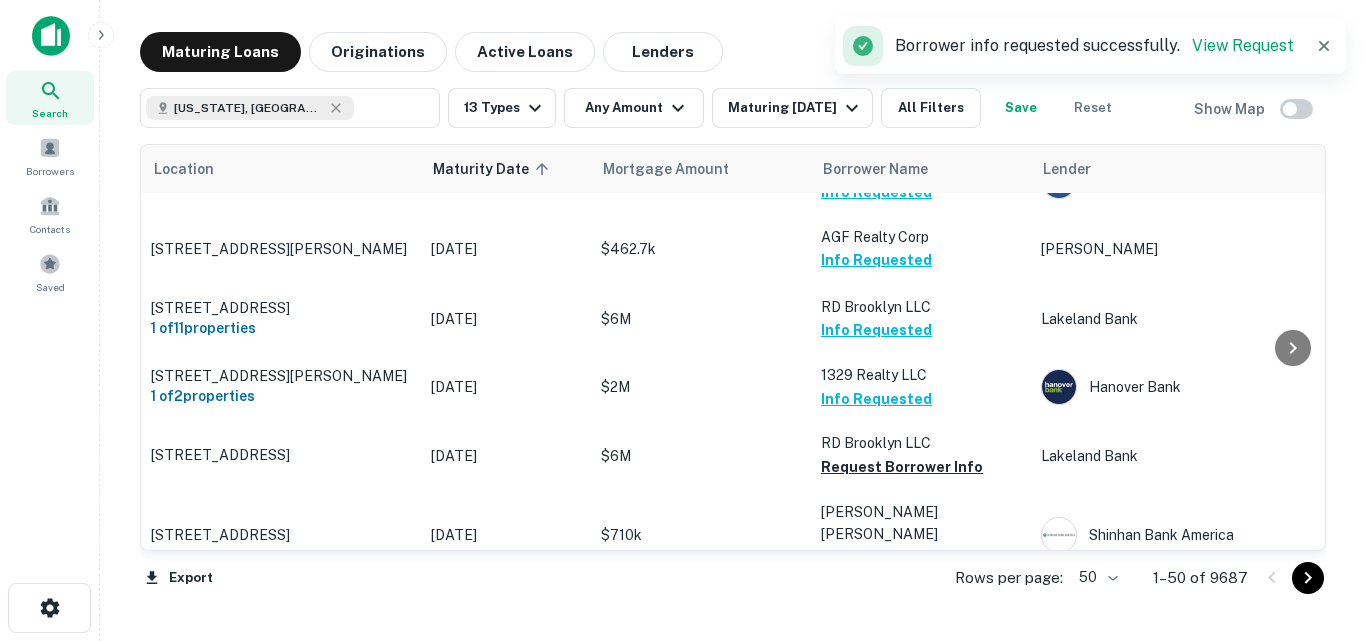 click on "Request Borrower Info" at bounding box center [902, 467] 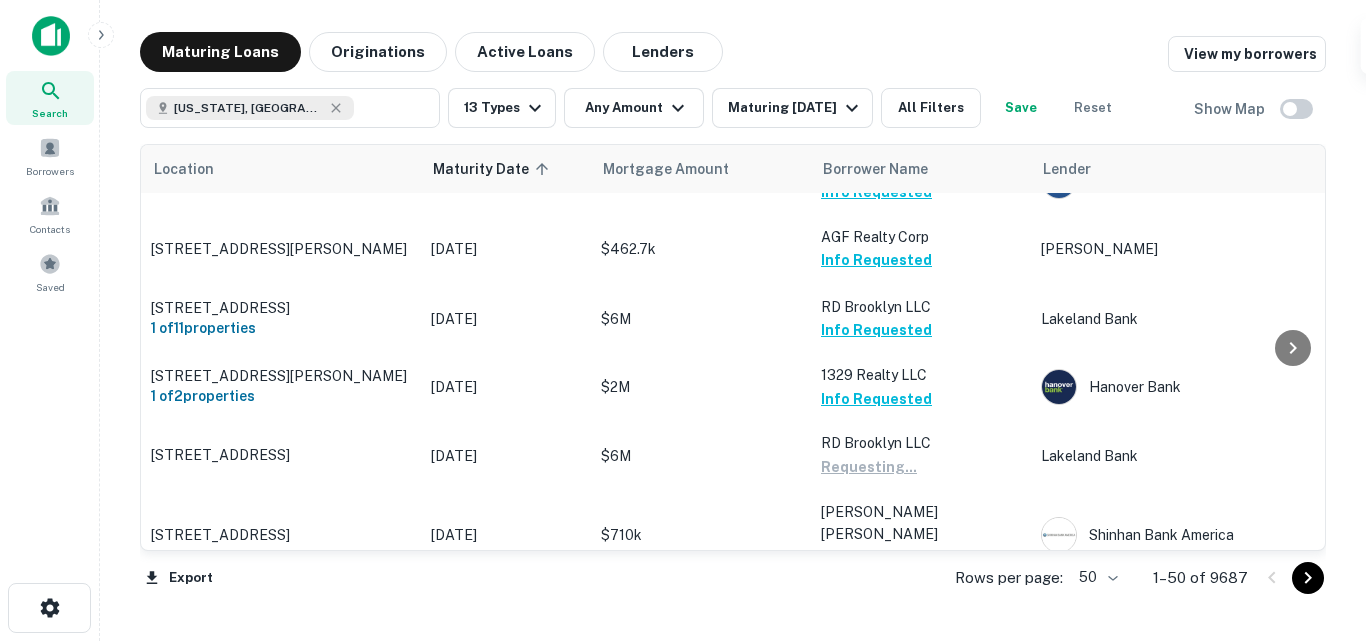 scroll, scrollTop: 400, scrollLeft: 0, axis: vertical 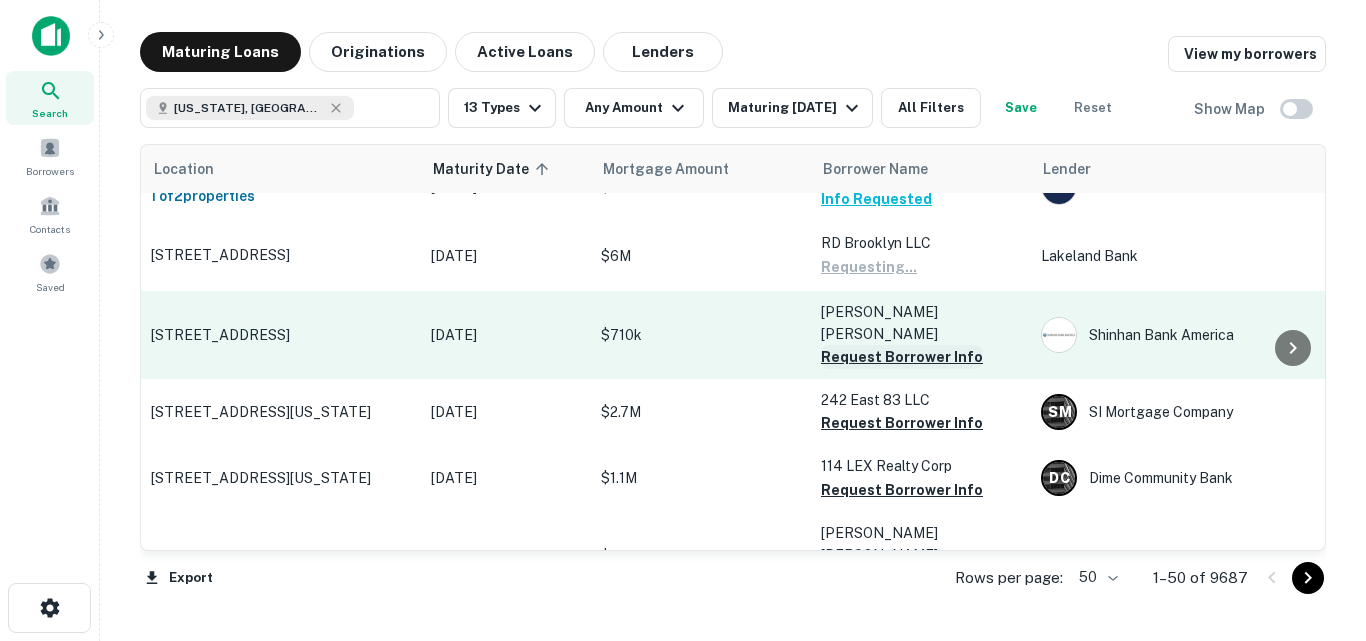 click on "Request Borrower Info" at bounding box center (902, 357) 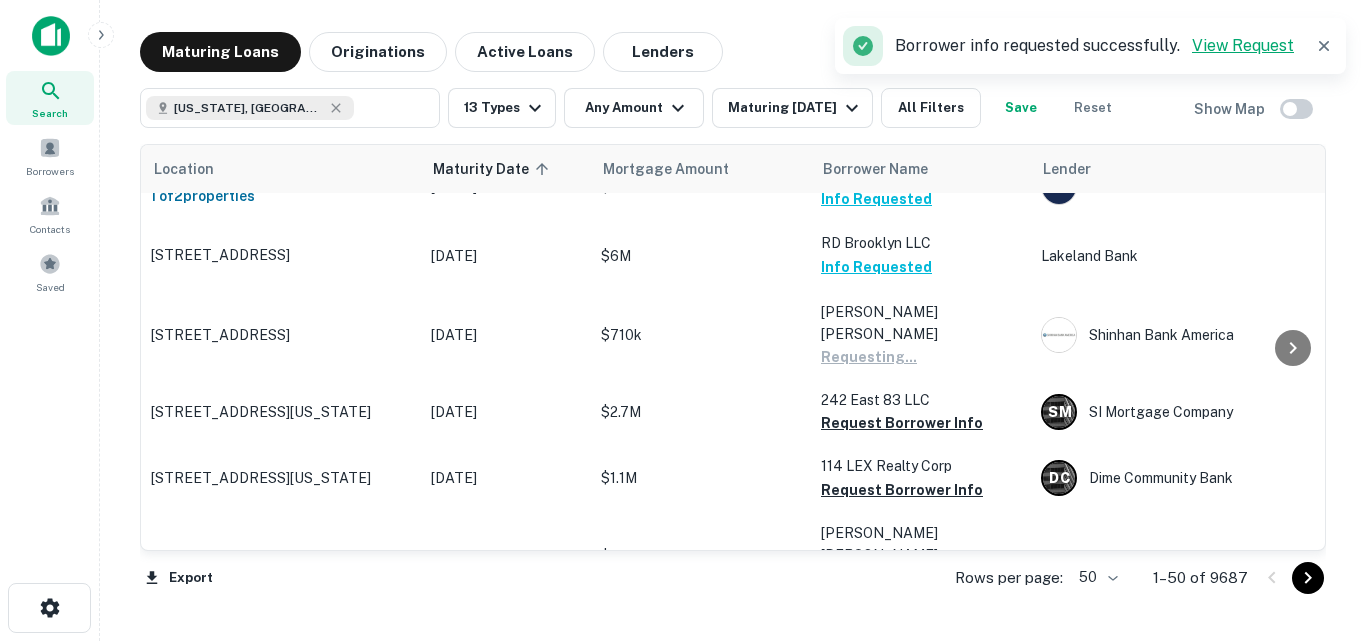 click on "View Request" at bounding box center (1243, 45) 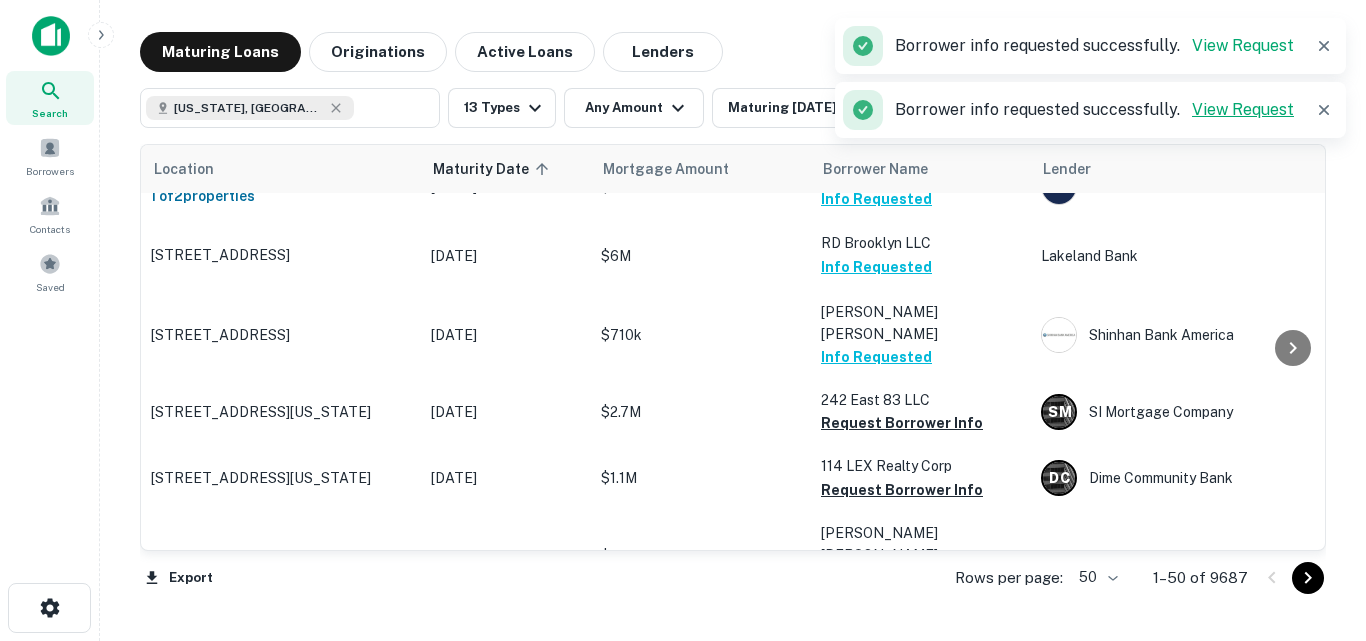 click on "View Request" at bounding box center (1243, 109) 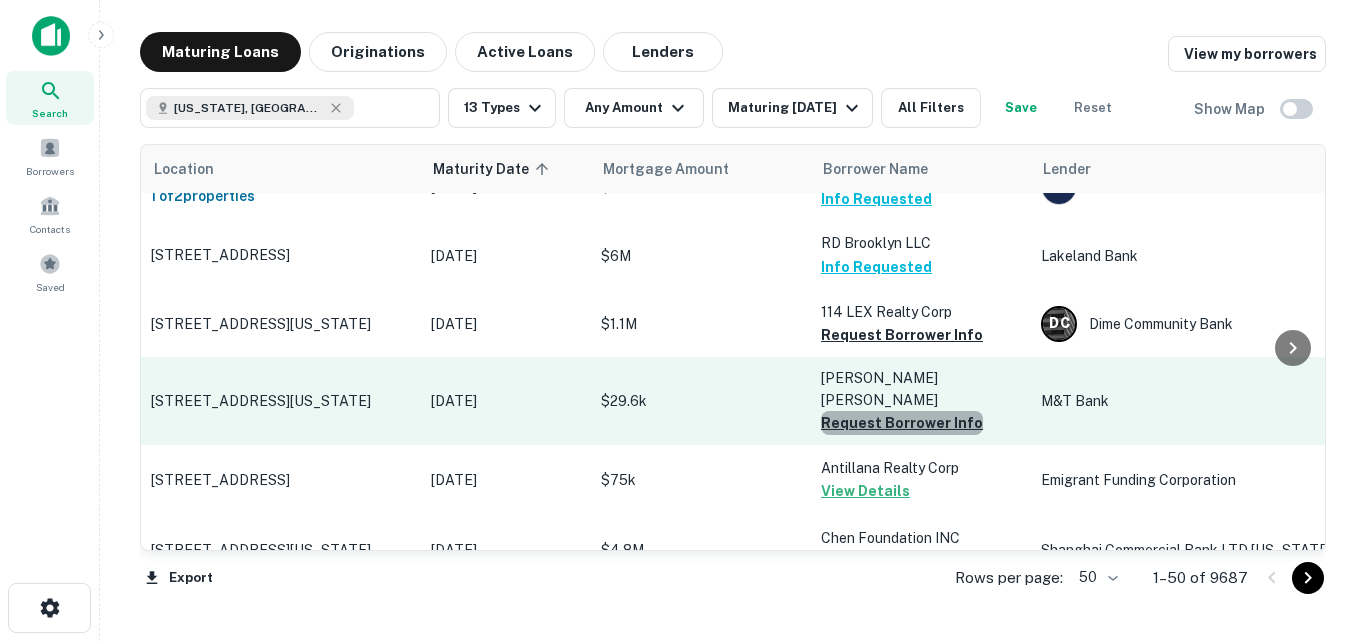 click on "Request Borrower Info" at bounding box center [902, 423] 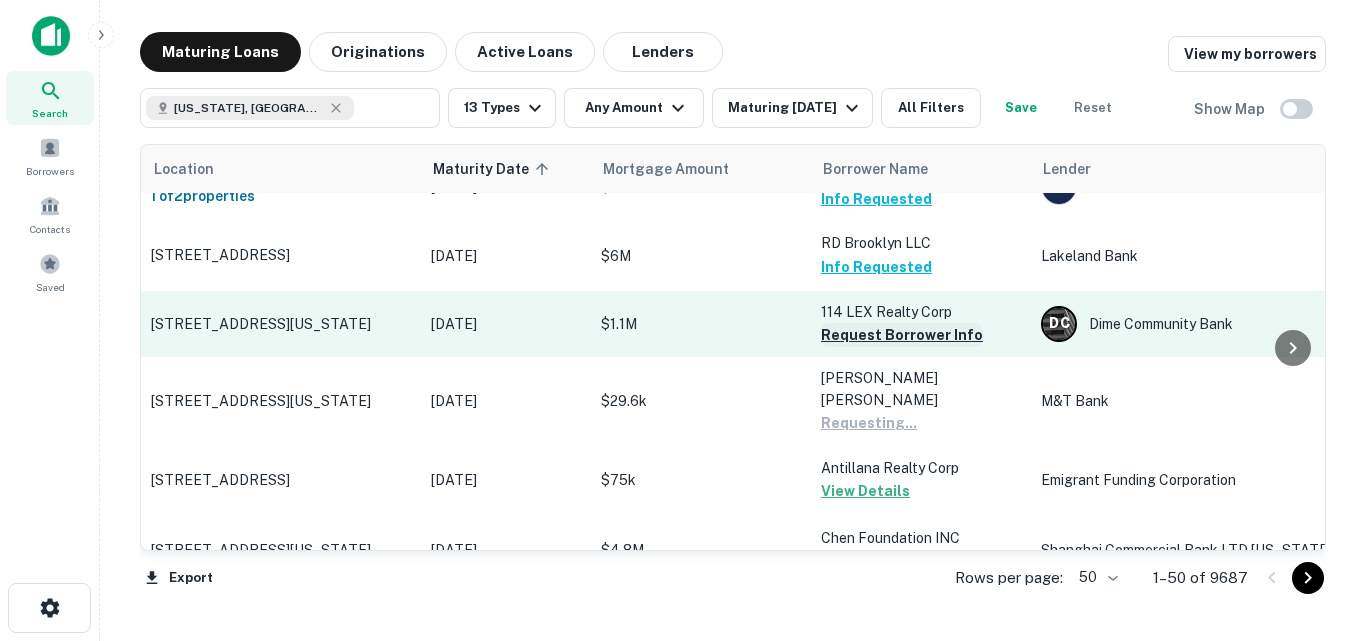 click on "Request Borrower Info" at bounding box center [902, 335] 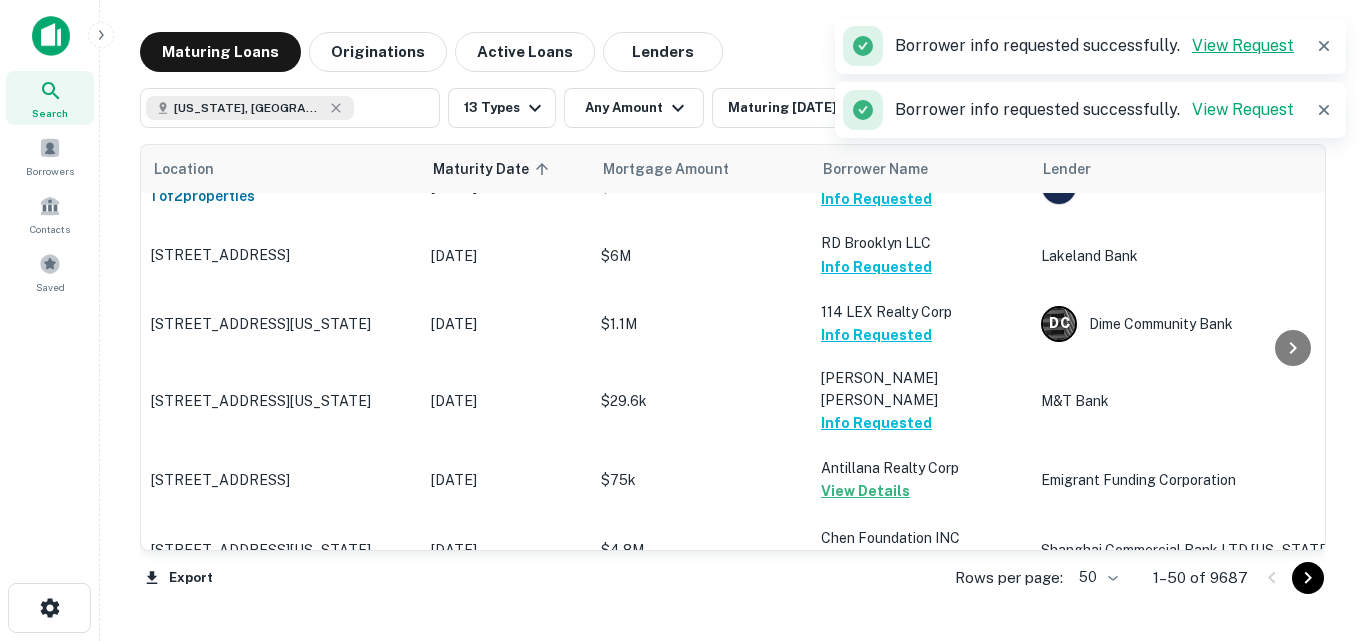click on "View Request" at bounding box center (1243, 45) 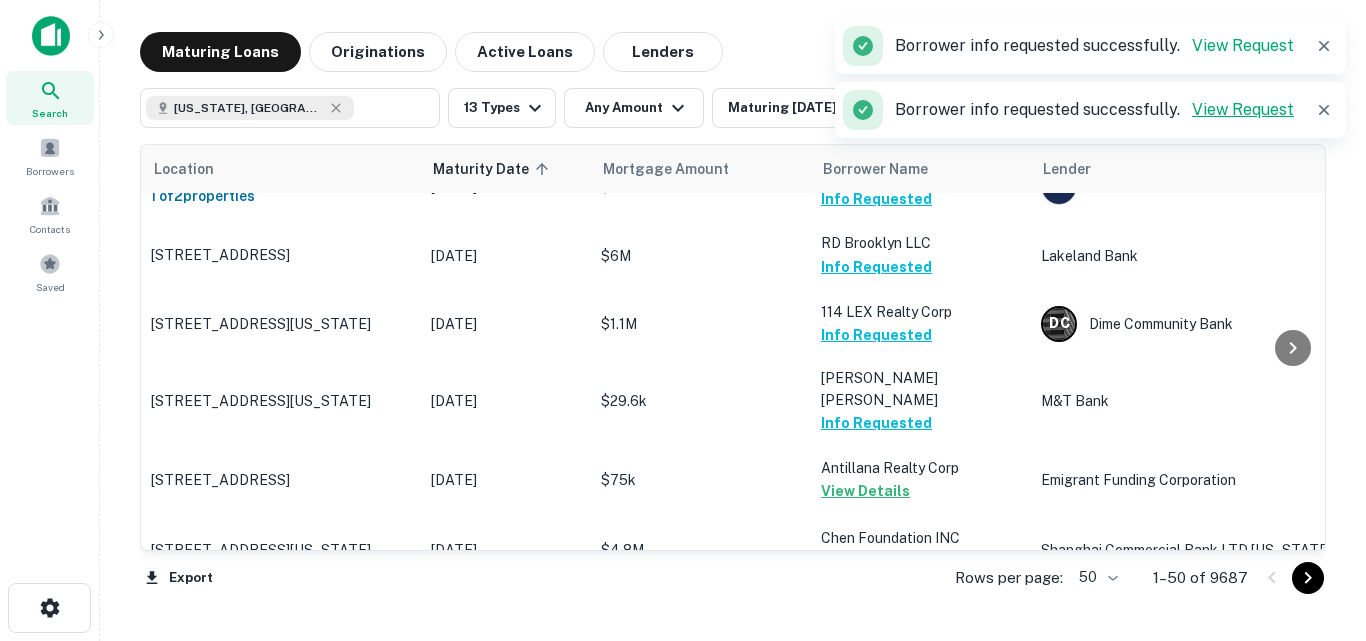 click on "View Request" at bounding box center (1243, 109) 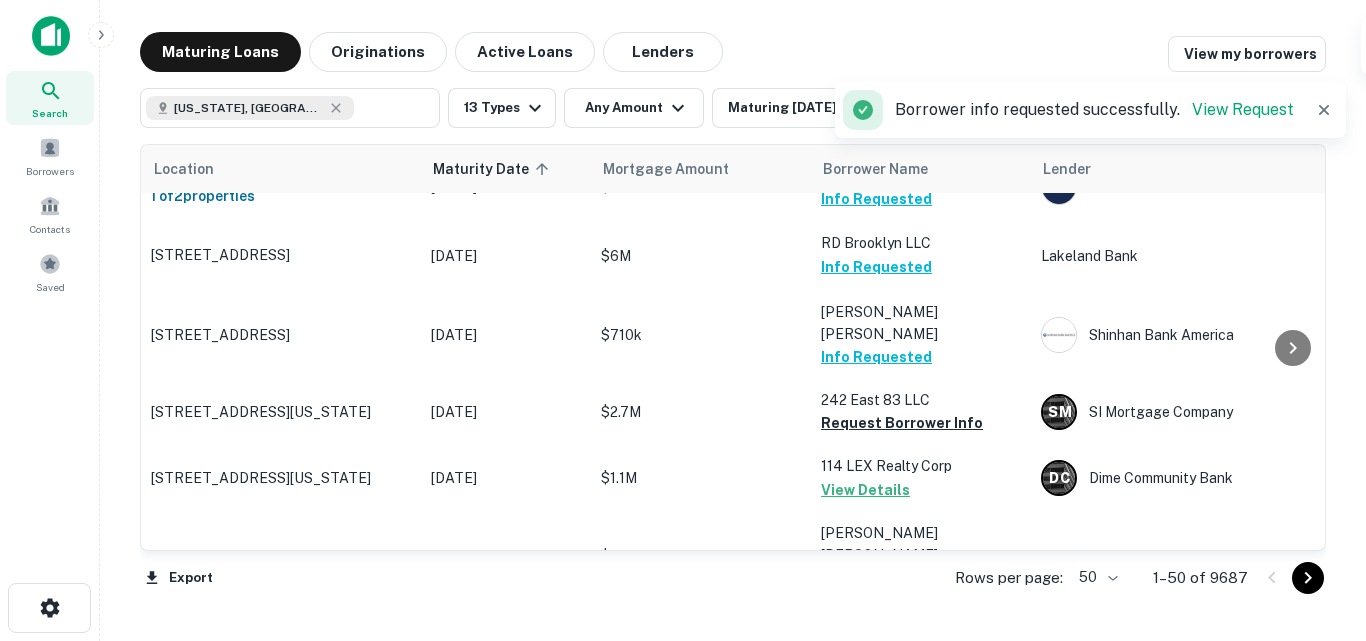 scroll, scrollTop: 600, scrollLeft: 0, axis: vertical 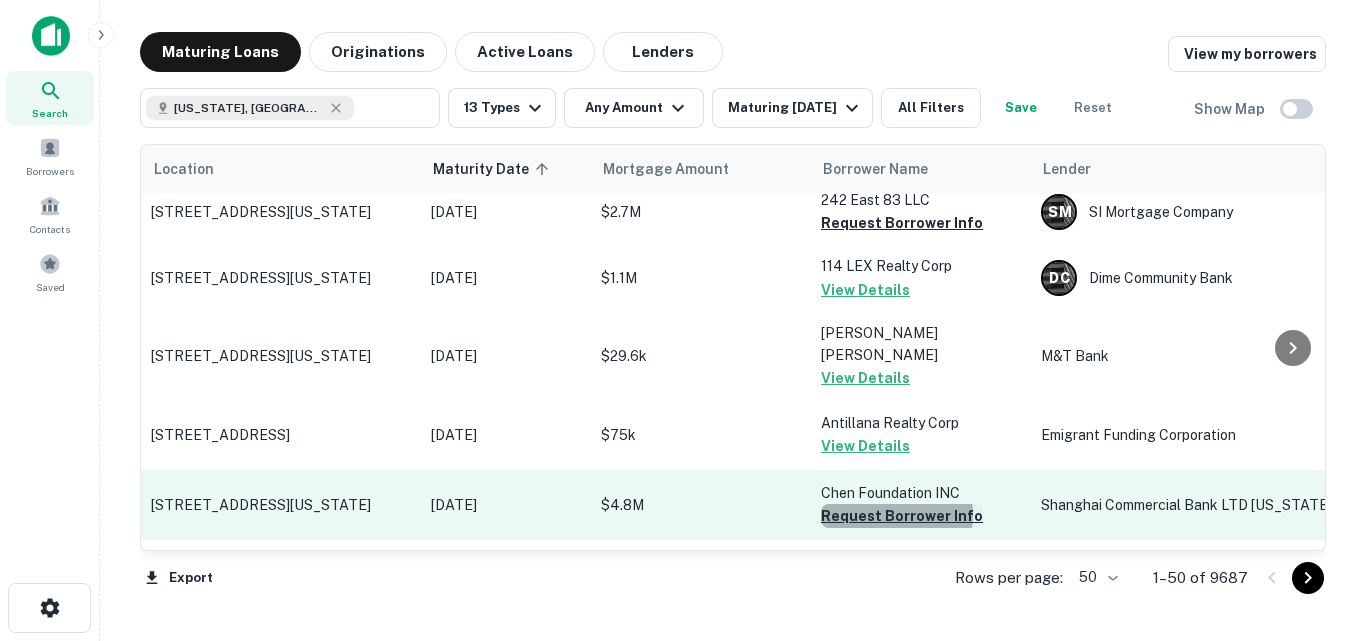 click on "Request Borrower Info" at bounding box center [902, 516] 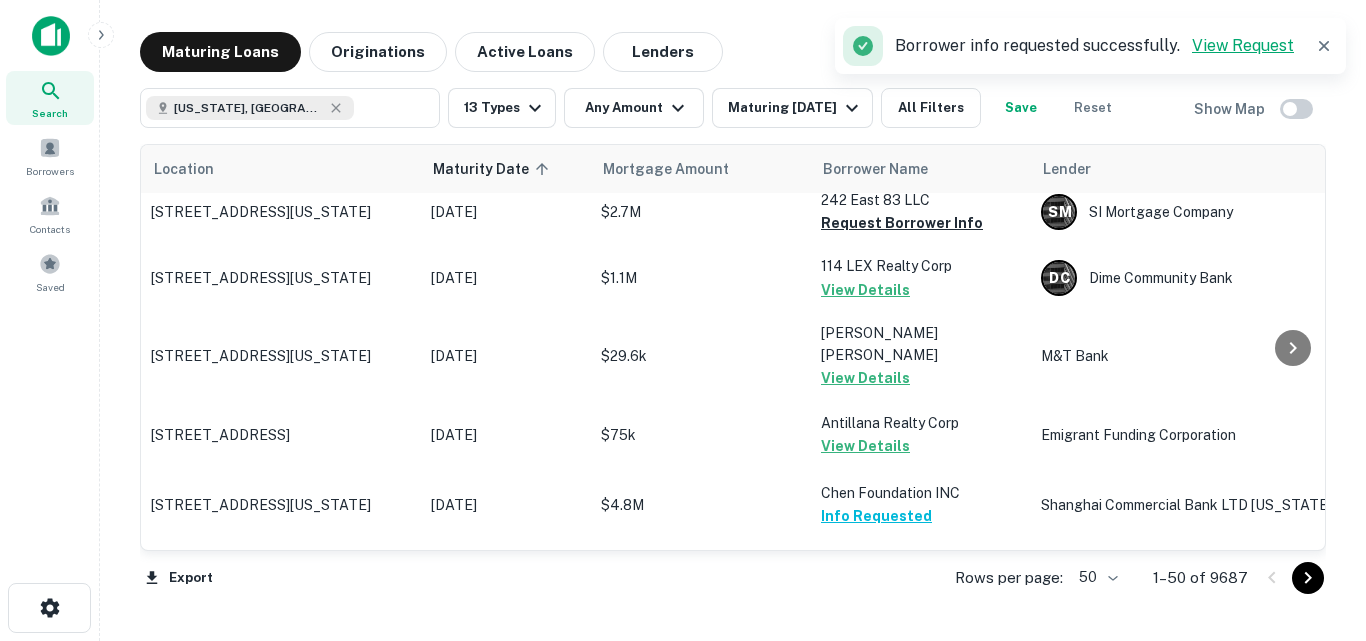click on "View Request" at bounding box center [1243, 45] 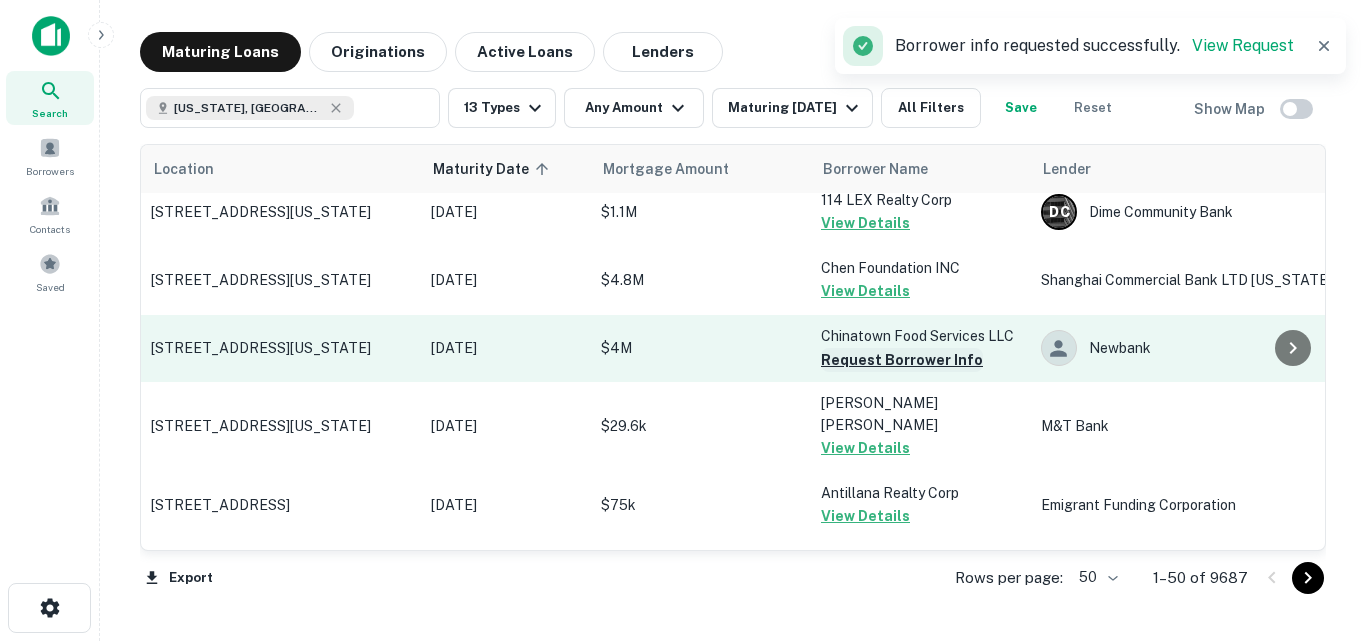 click on "Request Borrower Info" at bounding box center (902, 360) 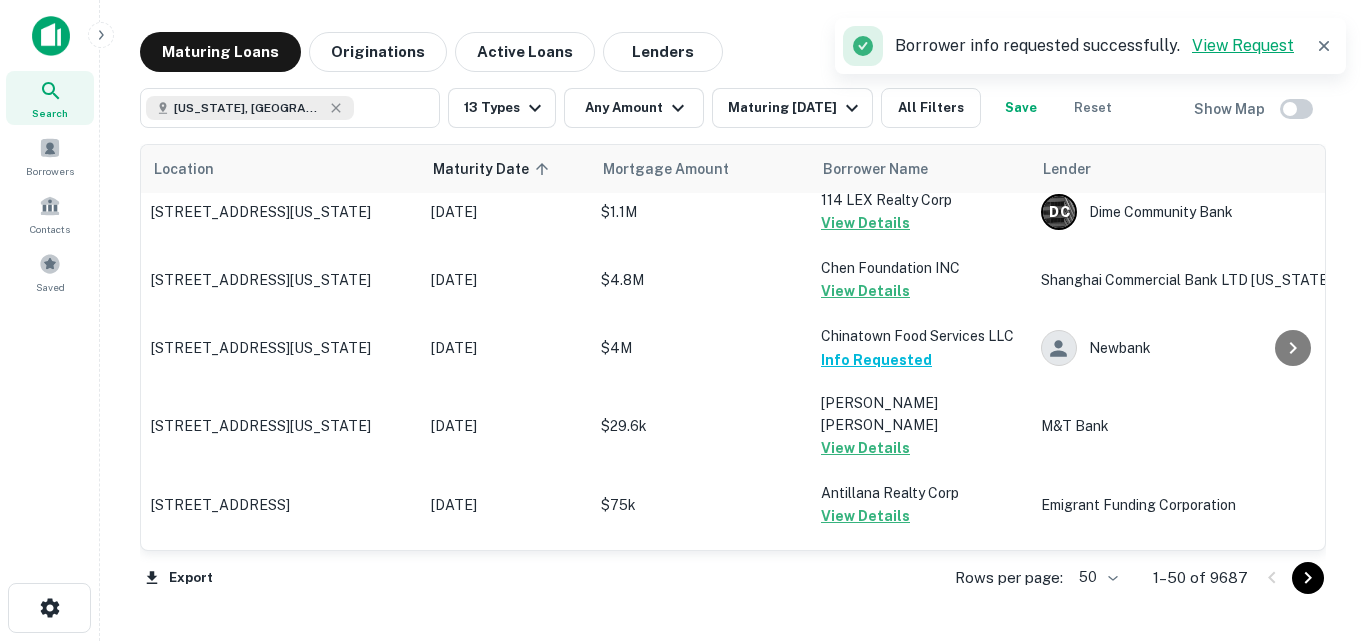 click on "View Request" at bounding box center [1243, 45] 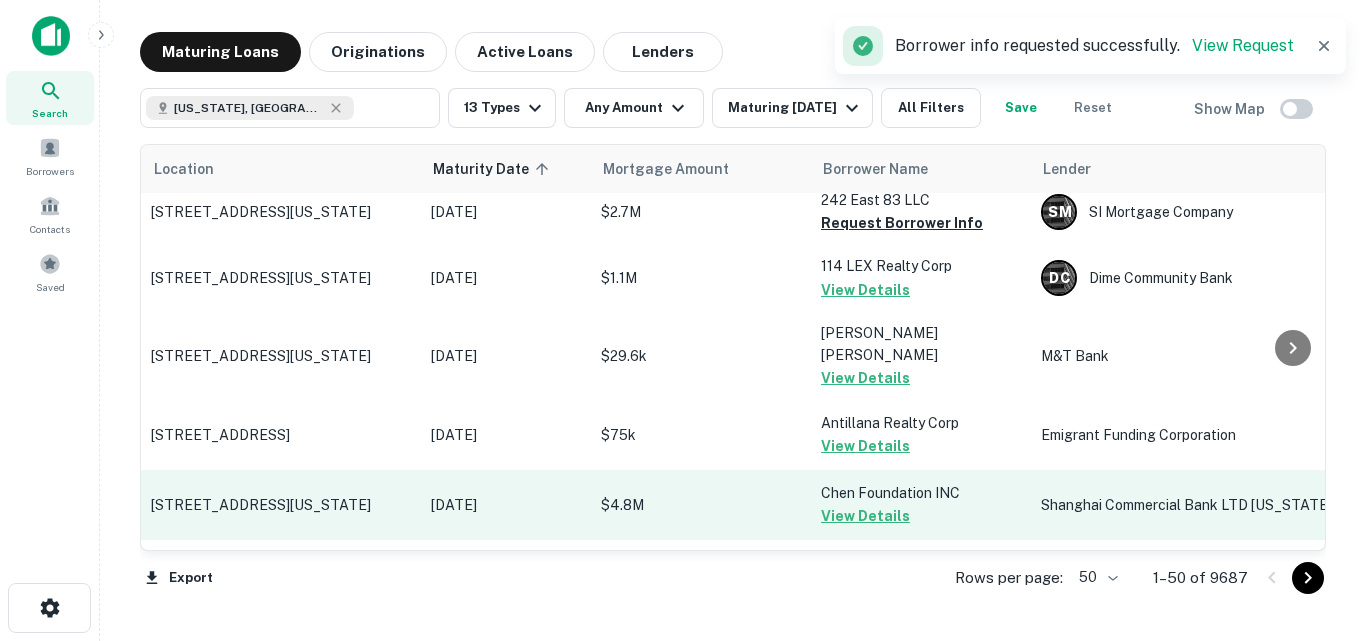 scroll, scrollTop: 900, scrollLeft: 0, axis: vertical 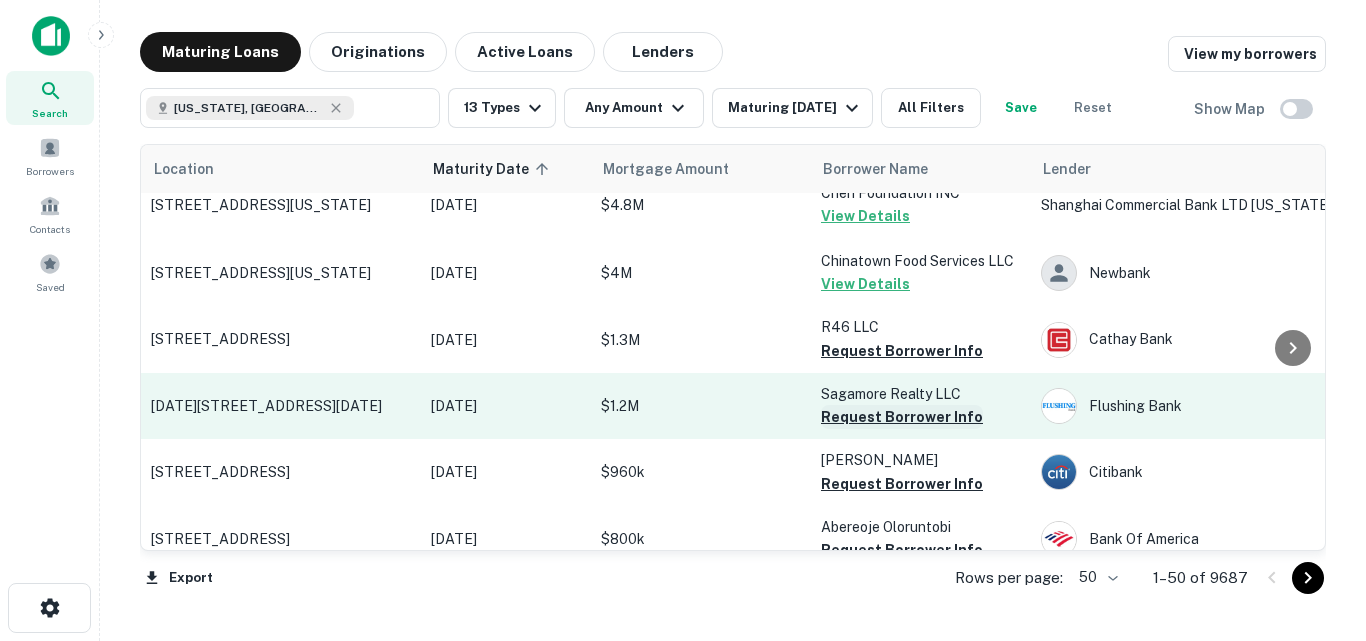 click on "Request Borrower Info" at bounding box center [902, 417] 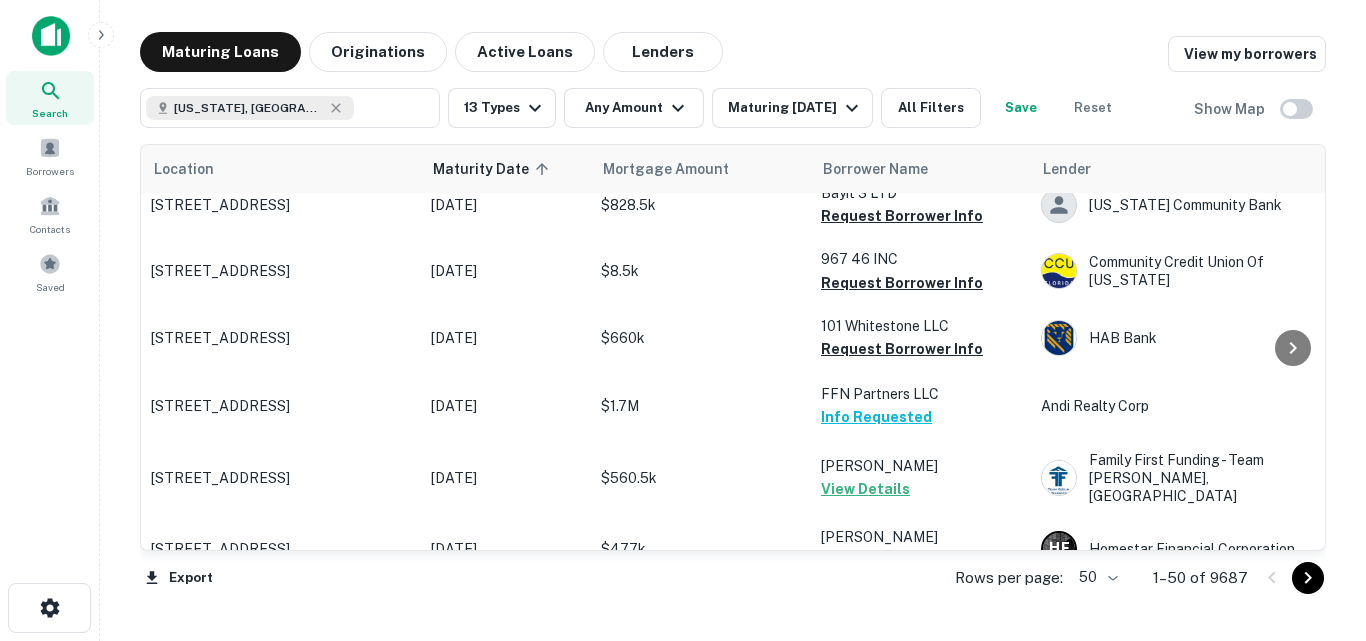 scroll, scrollTop: 1000, scrollLeft: 0, axis: vertical 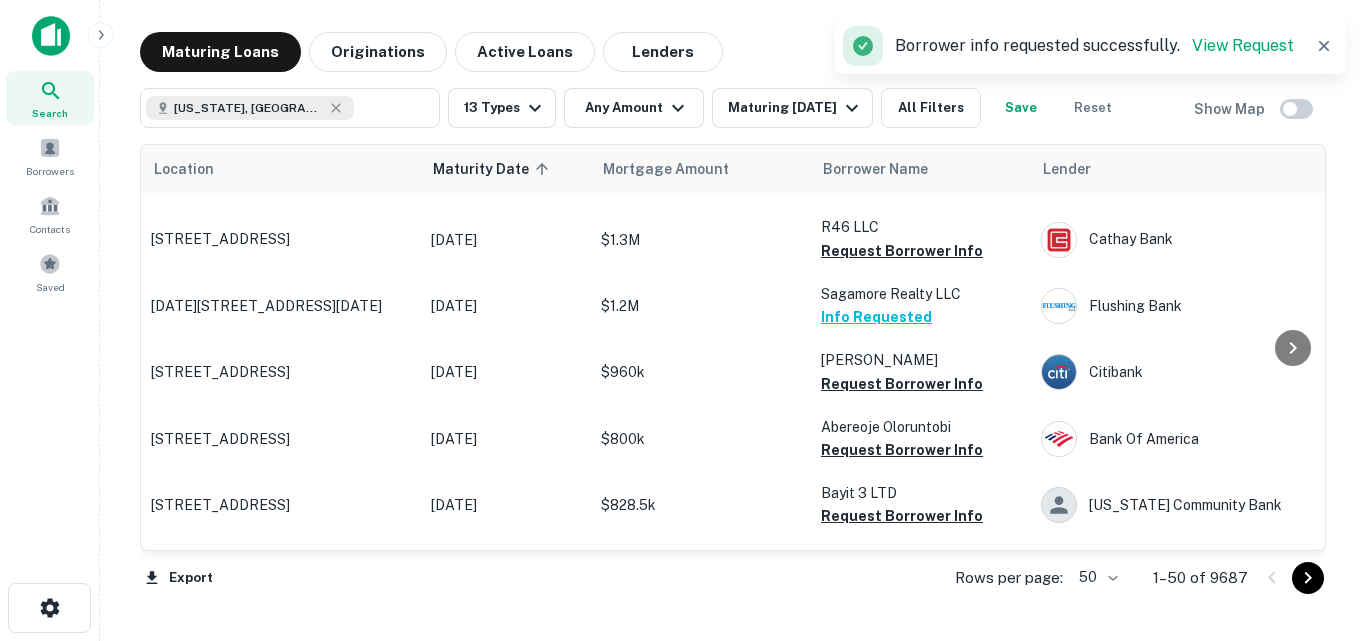 click on "Borrower info requested successfully.   View Request" at bounding box center (1068, 46) 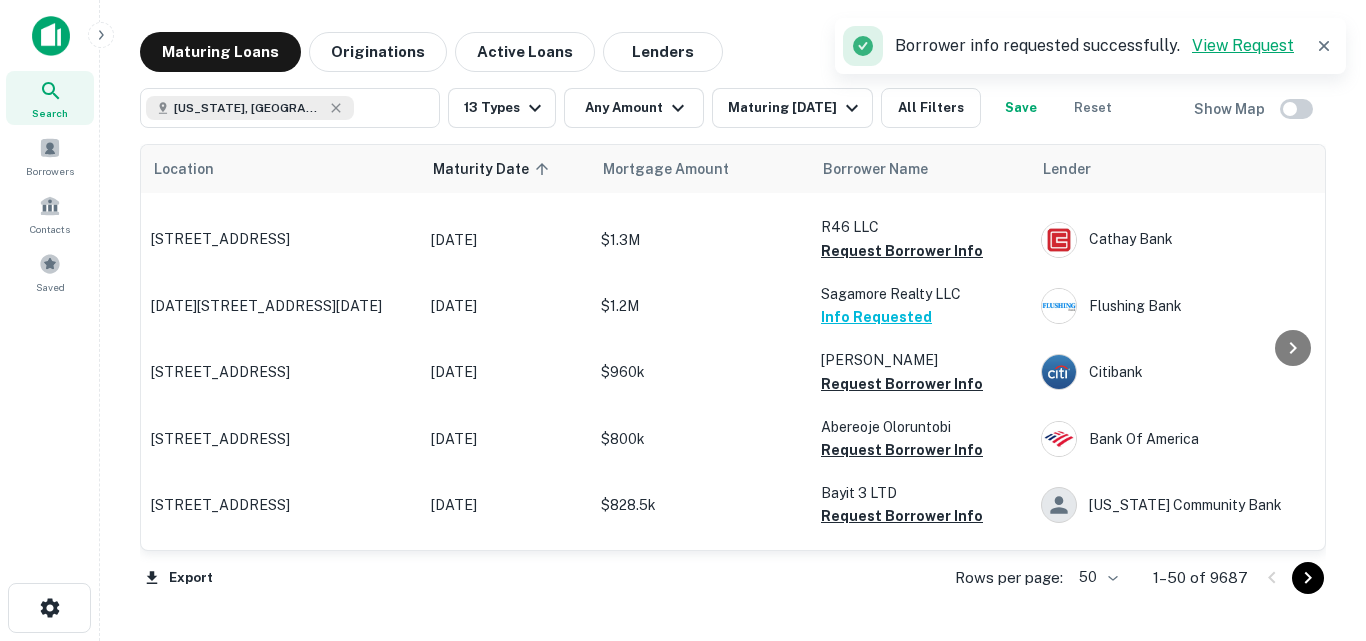 click on "View Request" at bounding box center (1243, 45) 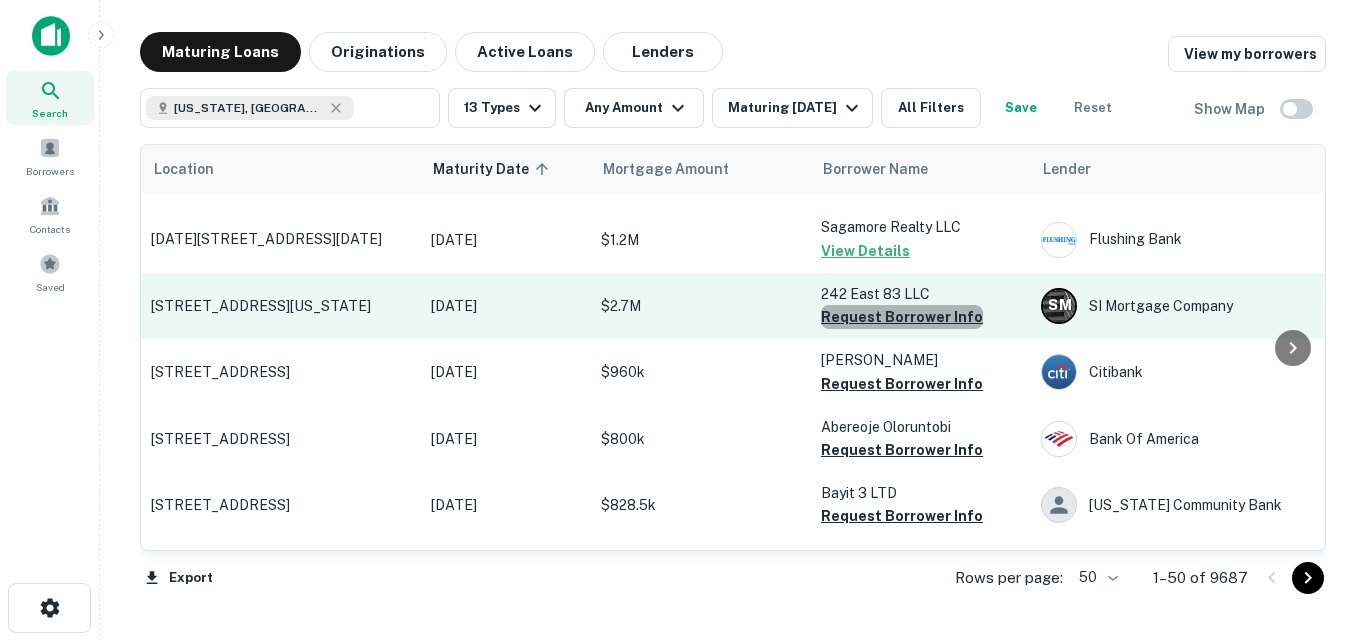 click on "Request Borrower Info" at bounding box center (902, 317) 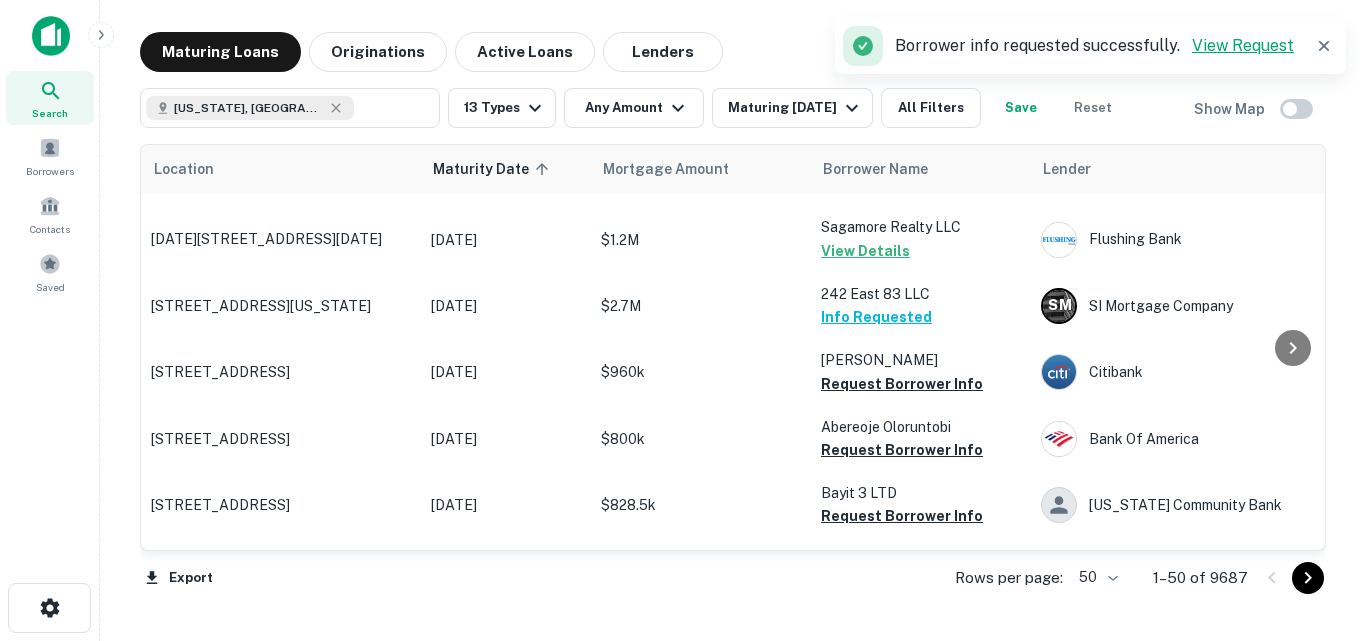 click on "View Request" at bounding box center [1243, 45] 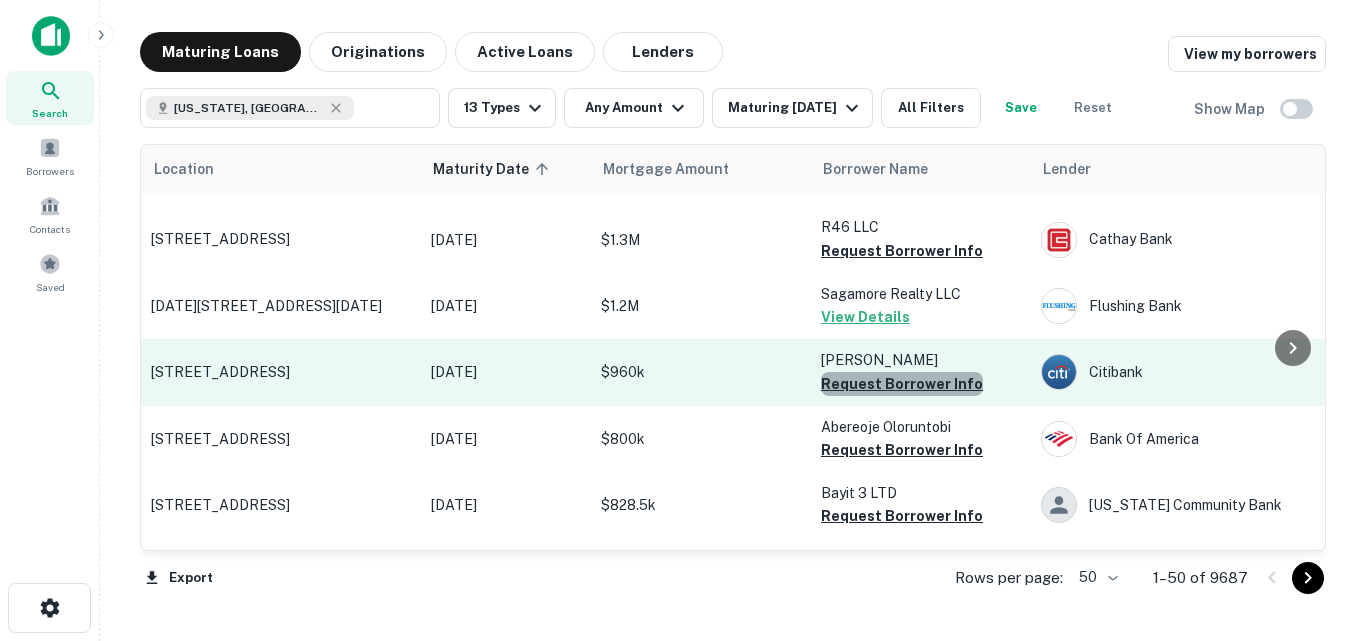 click on "Request Borrower Info" at bounding box center [902, 384] 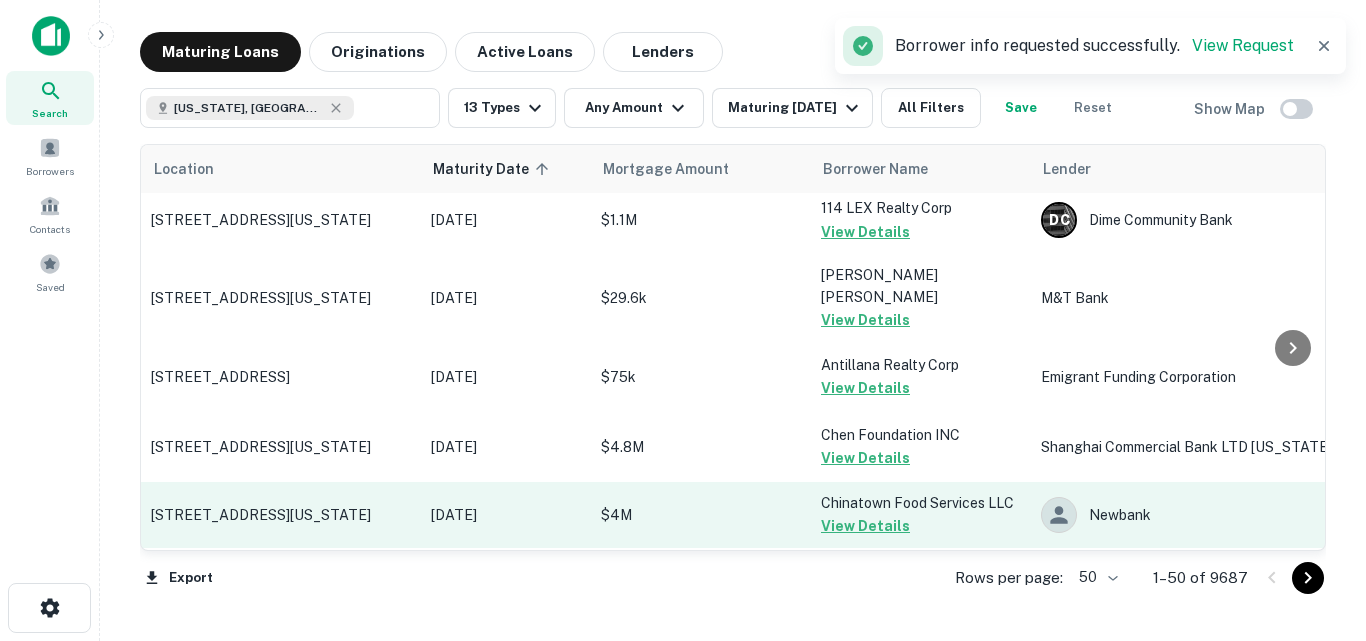 scroll, scrollTop: 1000, scrollLeft: 0, axis: vertical 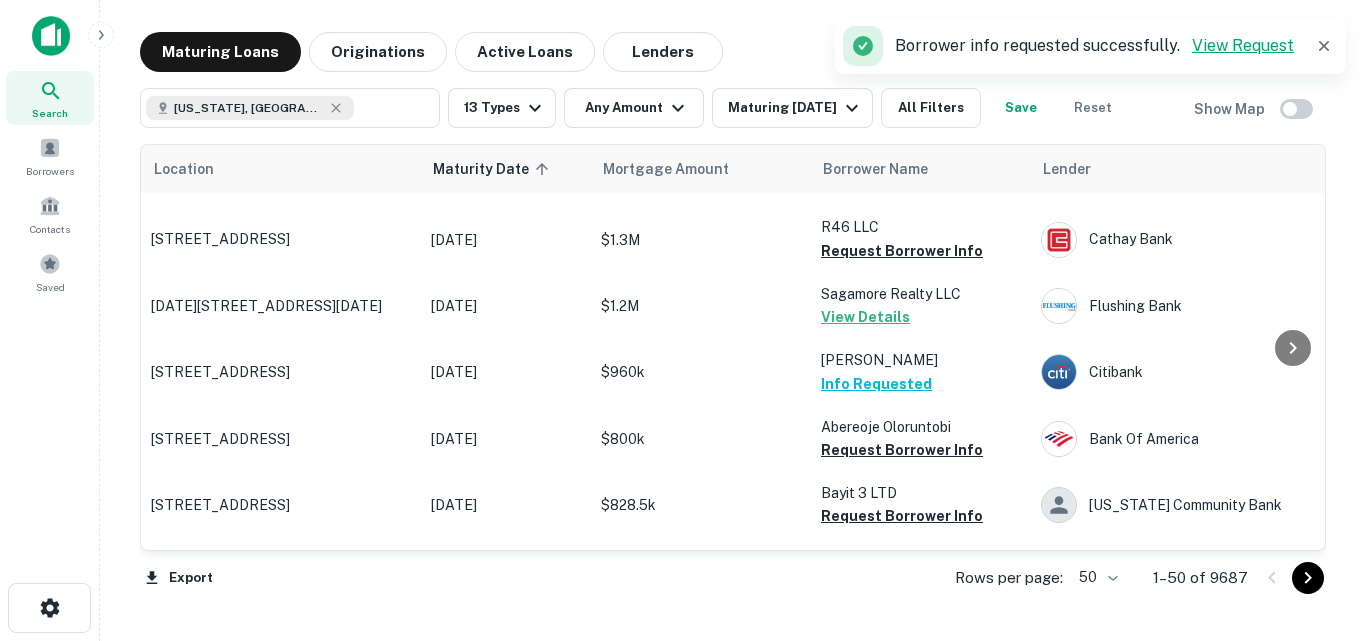 click on "View Request" at bounding box center [1243, 45] 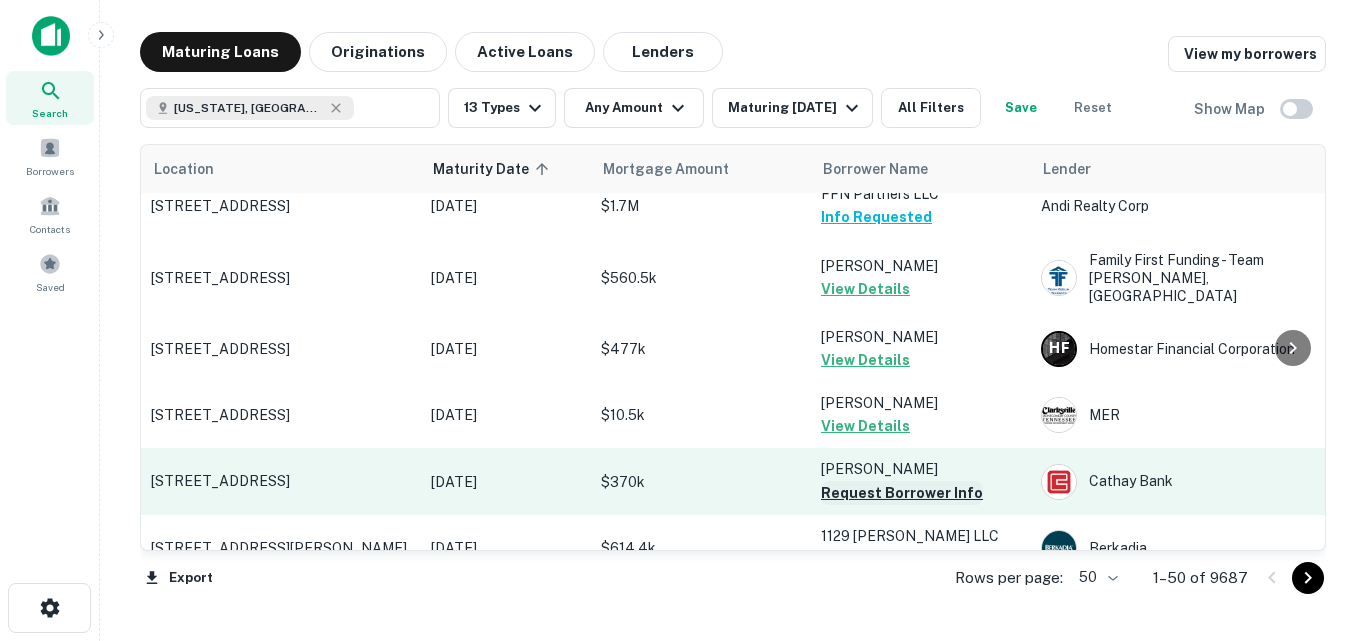 click on "Request Borrower Info" at bounding box center (902, 493) 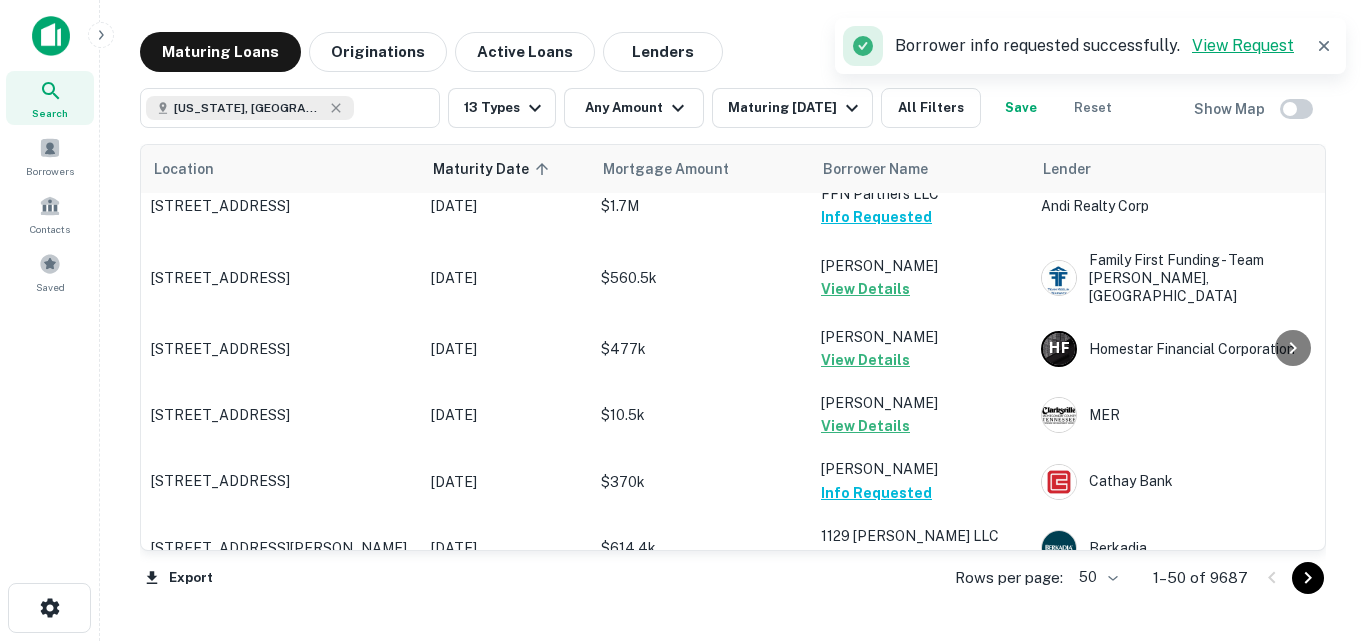 click on "View Request" at bounding box center [1243, 45] 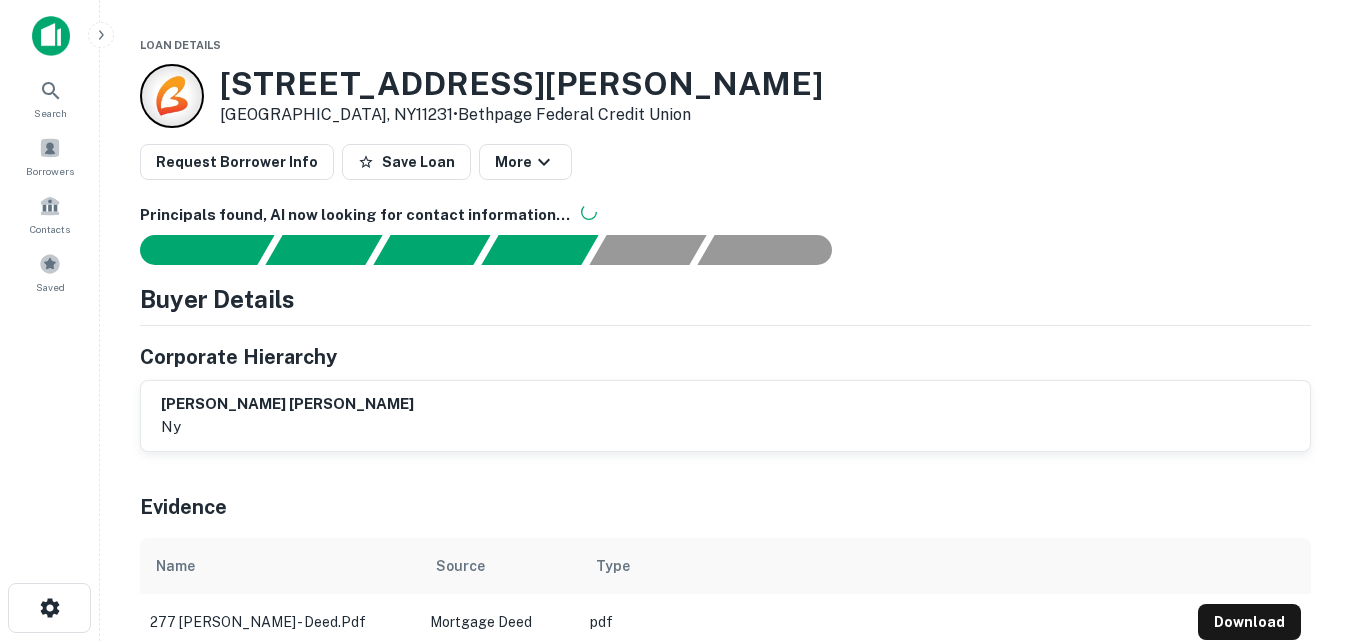 scroll, scrollTop: 0, scrollLeft: 0, axis: both 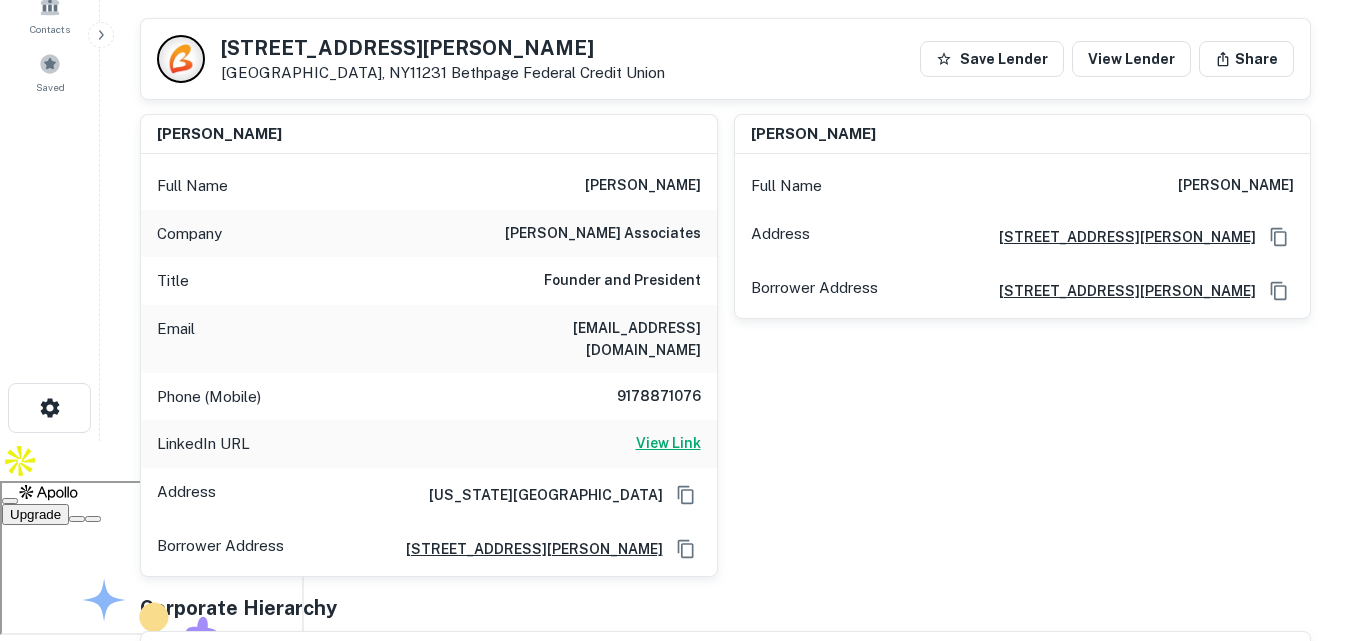 click on "View Link" at bounding box center (668, 443) 